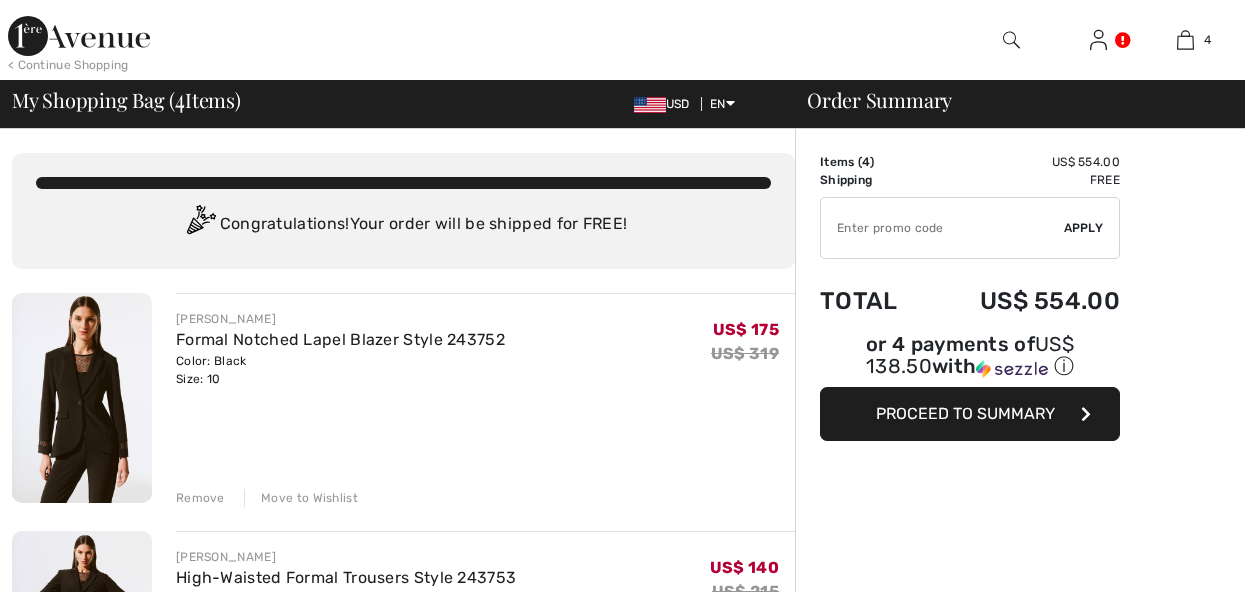 scroll, scrollTop: 0, scrollLeft: 0, axis: both 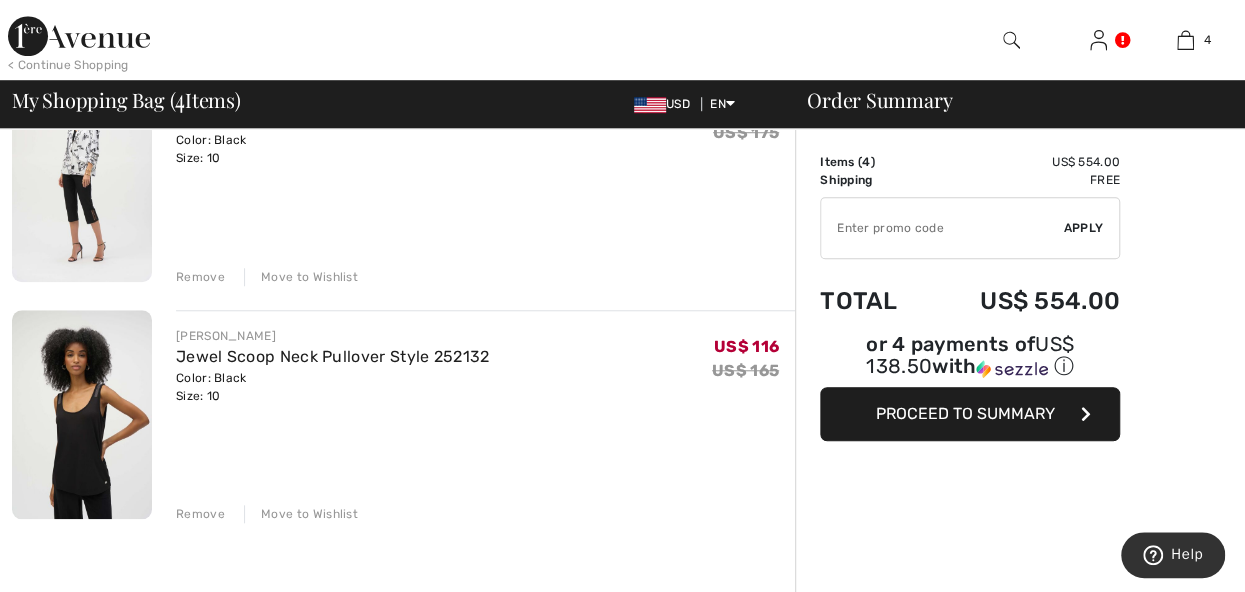click at bounding box center [82, 177] 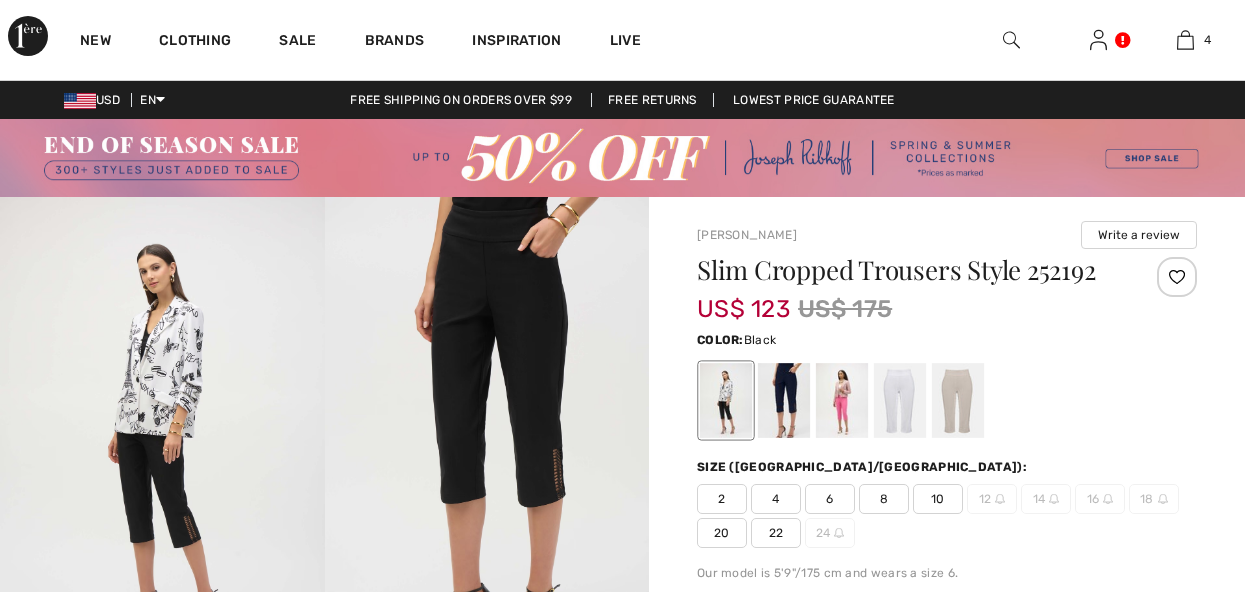 scroll, scrollTop: 0, scrollLeft: 0, axis: both 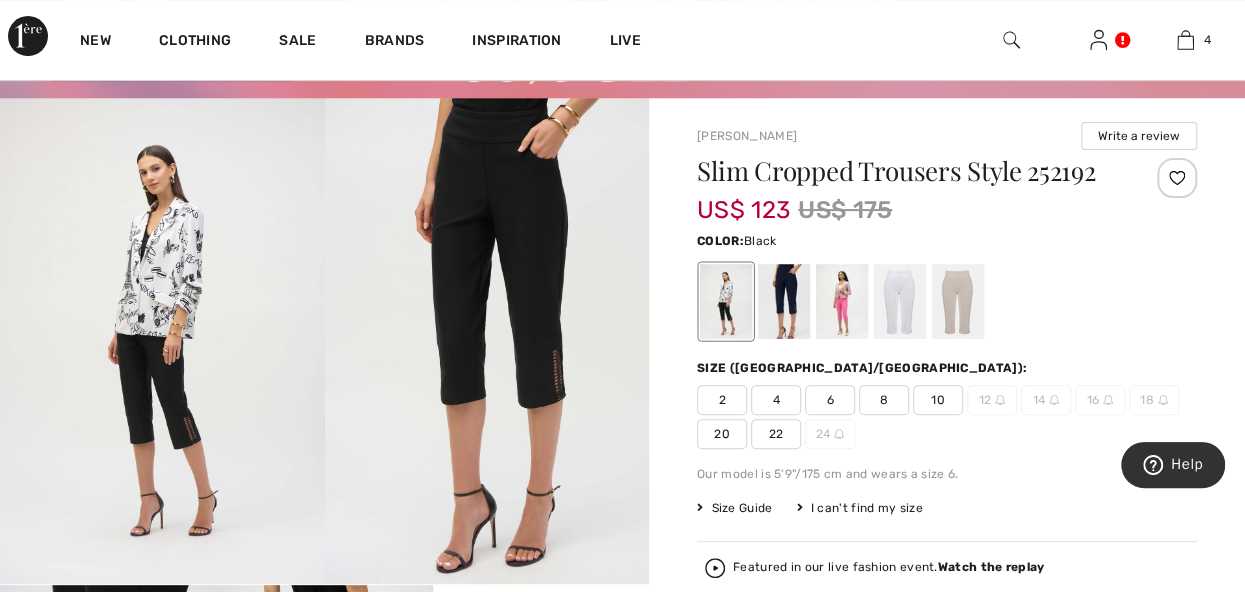 click at bounding box center [162, 341] 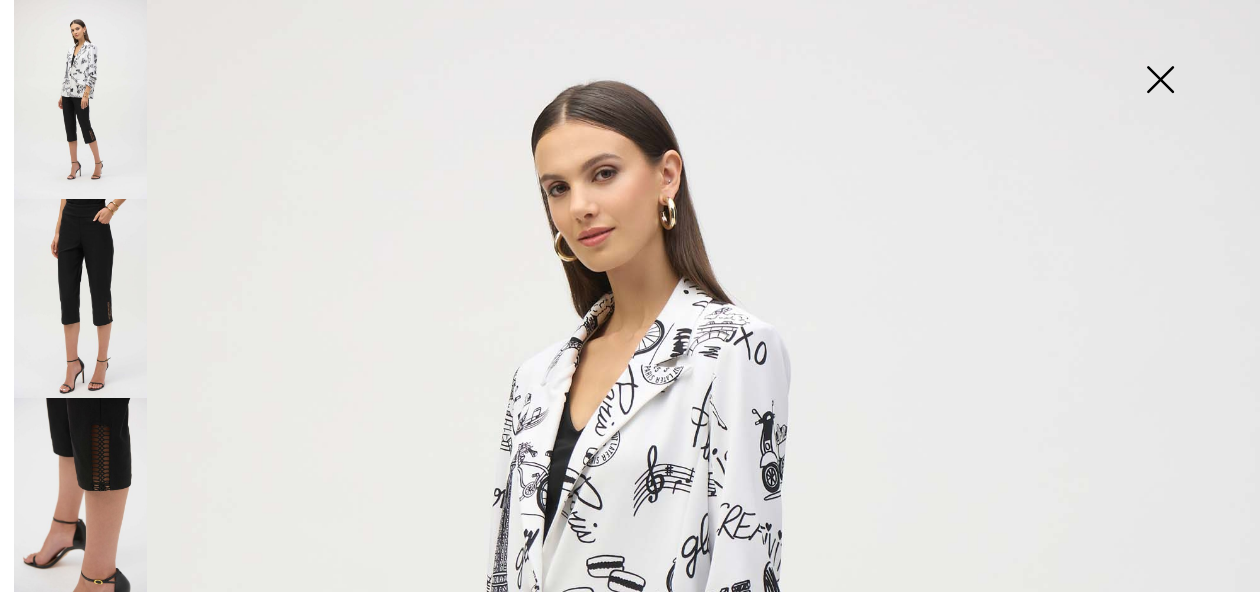 scroll, scrollTop: 100, scrollLeft: 0, axis: vertical 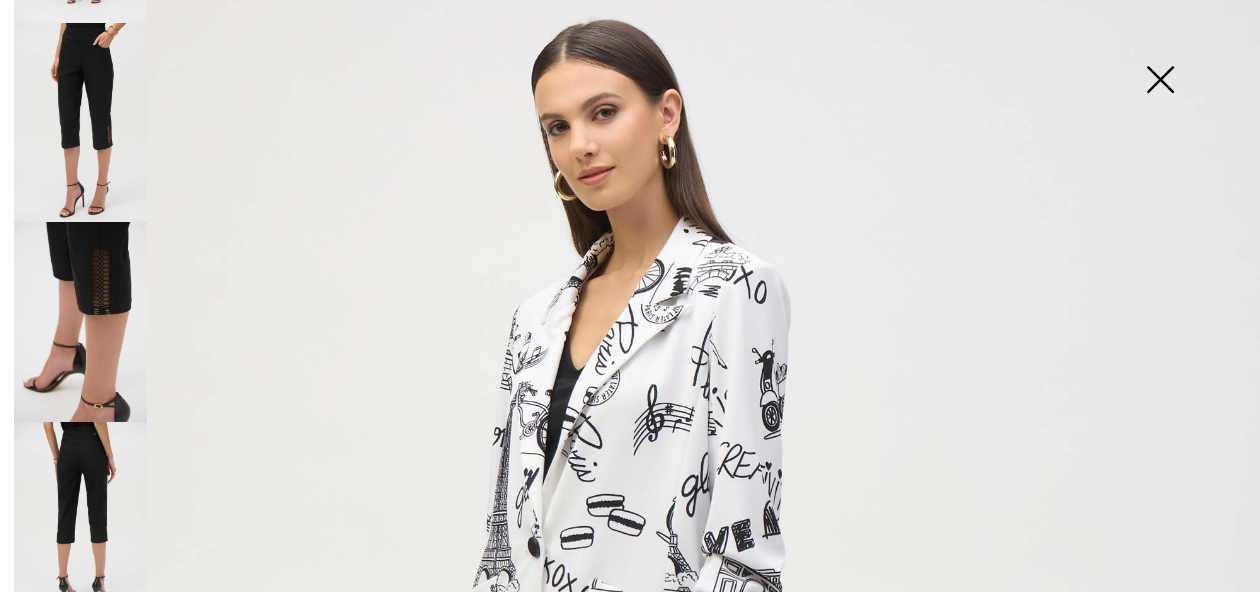 click at bounding box center [80, 521] 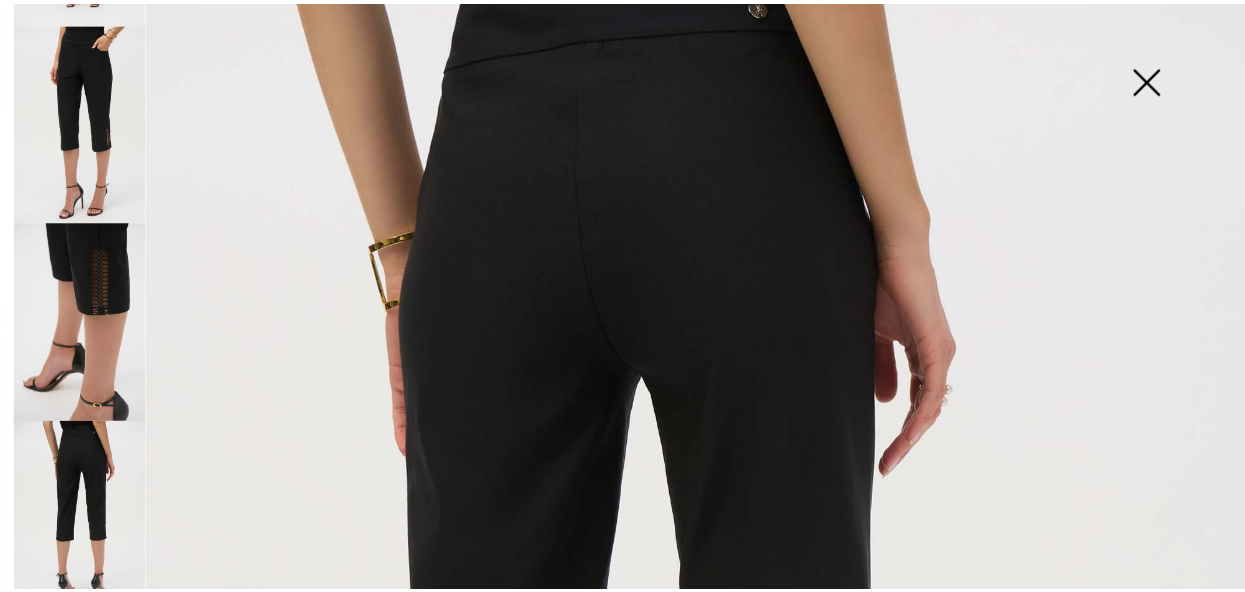 scroll, scrollTop: 106, scrollLeft: 0, axis: vertical 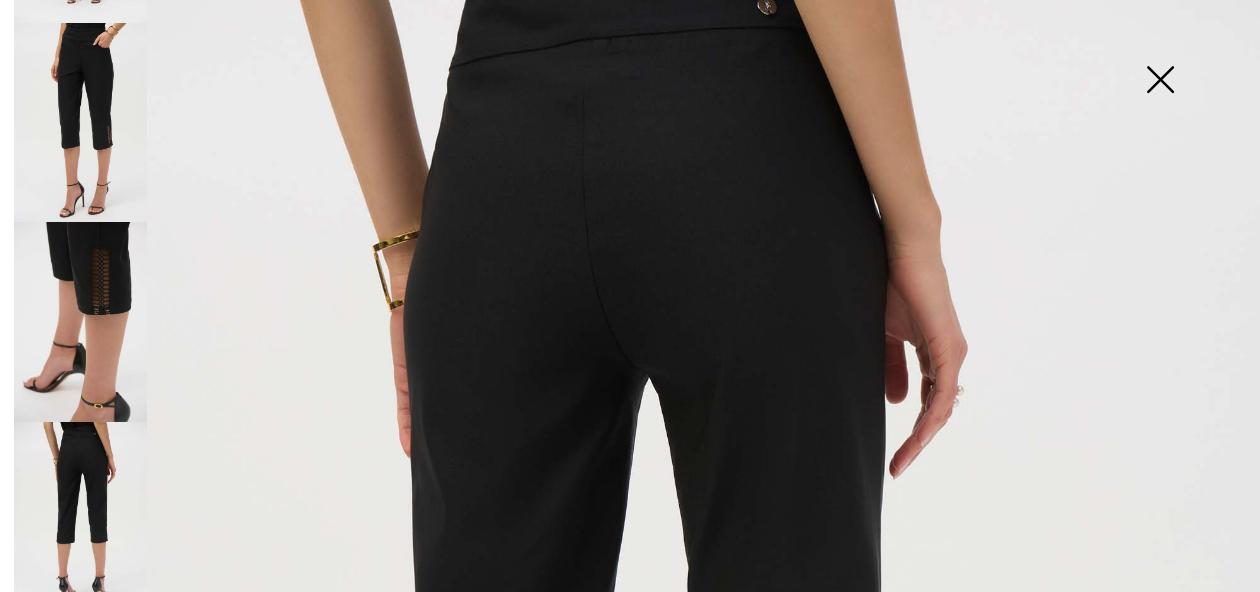 click at bounding box center [1160, 81] 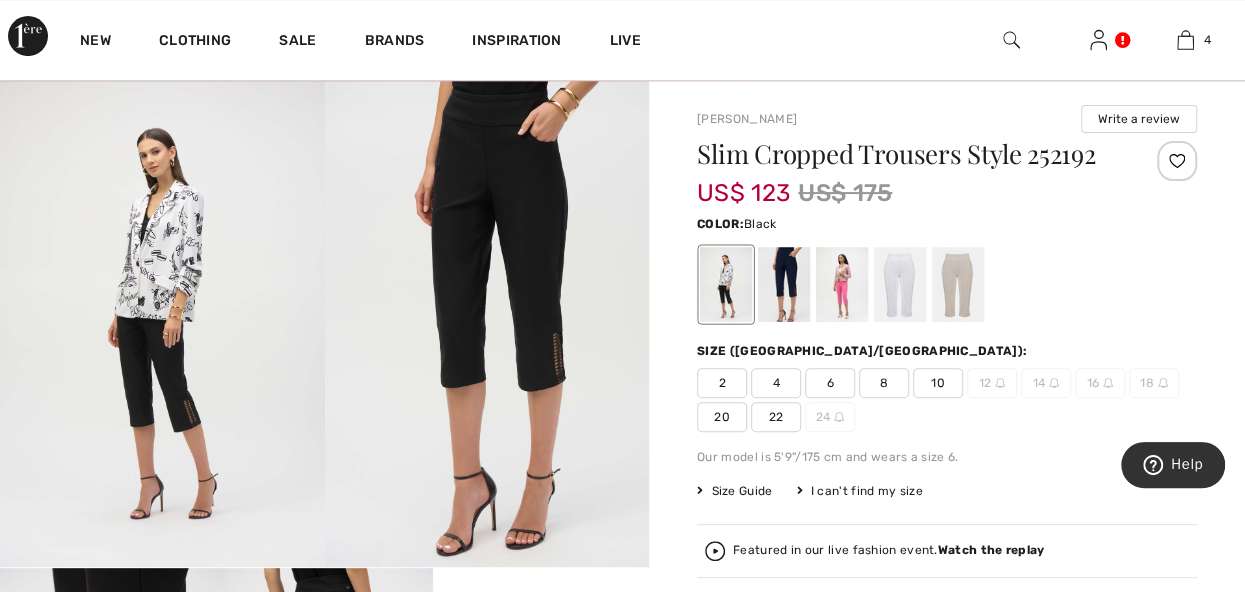scroll, scrollTop: 0, scrollLeft: 0, axis: both 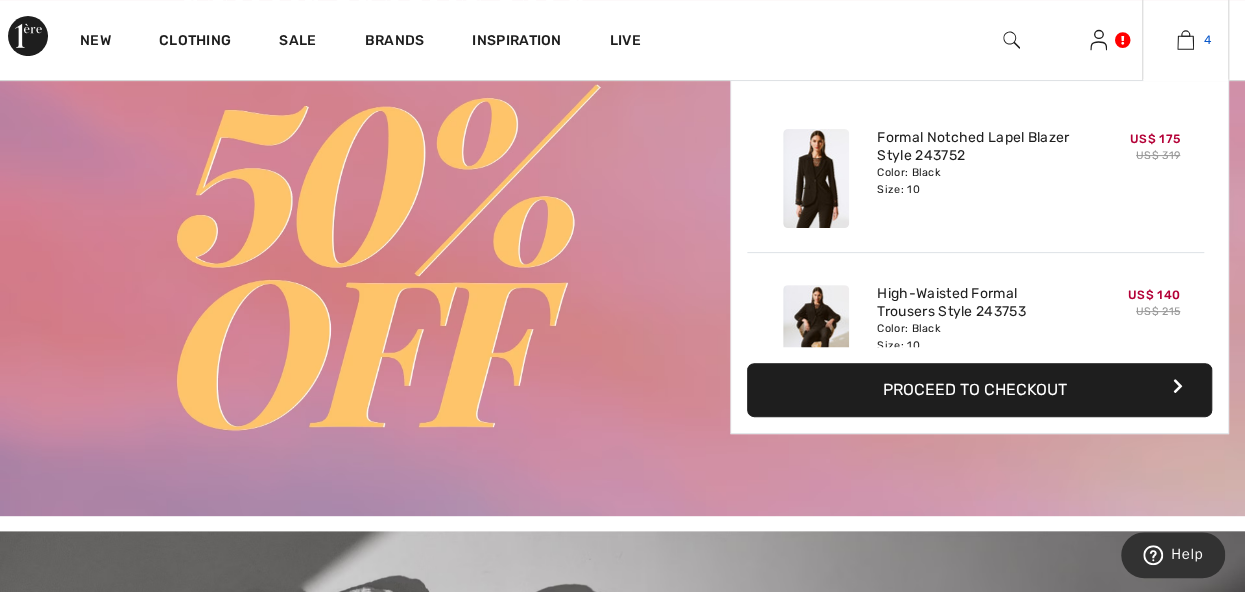 click at bounding box center (1185, 40) 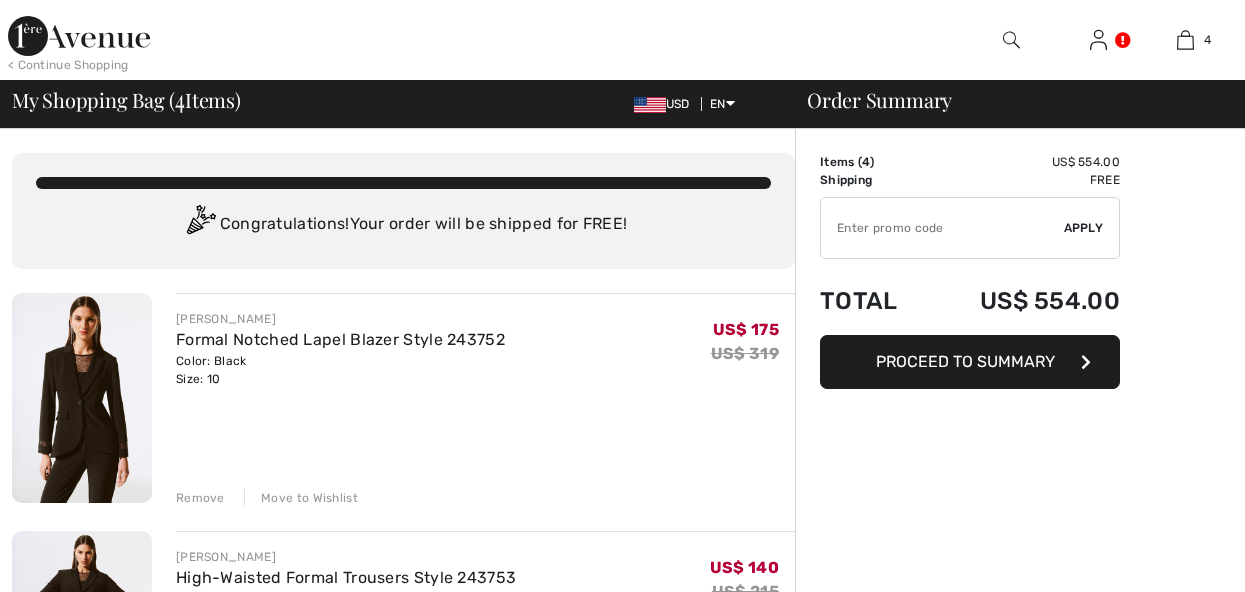 scroll, scrollTop: 0, scrollLeft: 0, axis: both 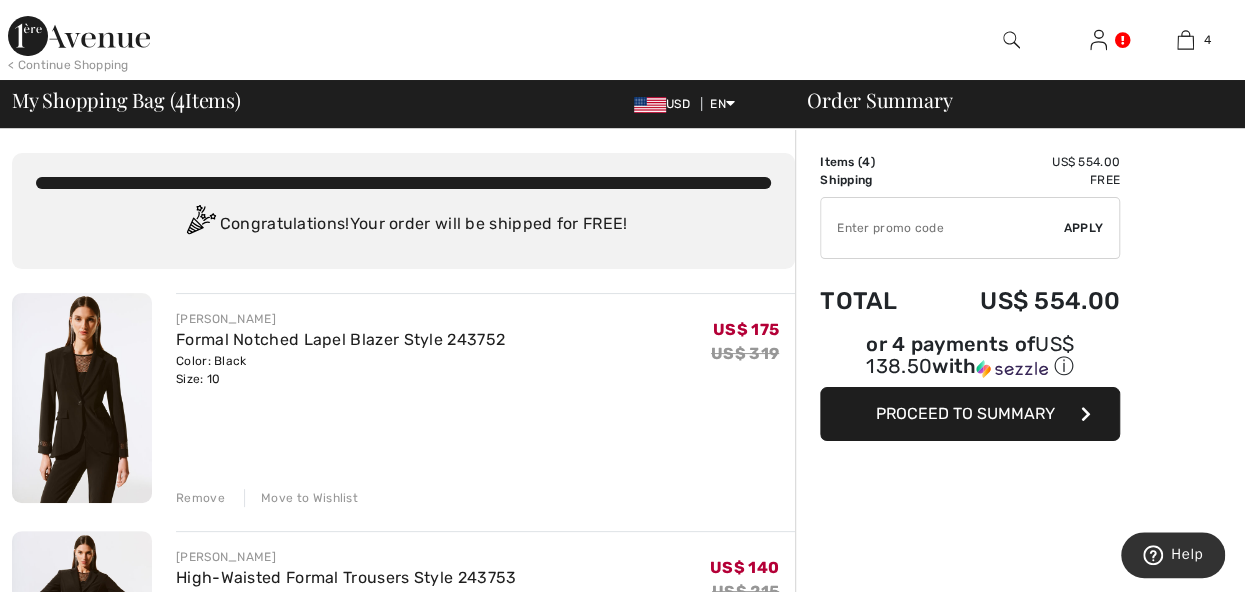 click at bounding box center (1011, 40) 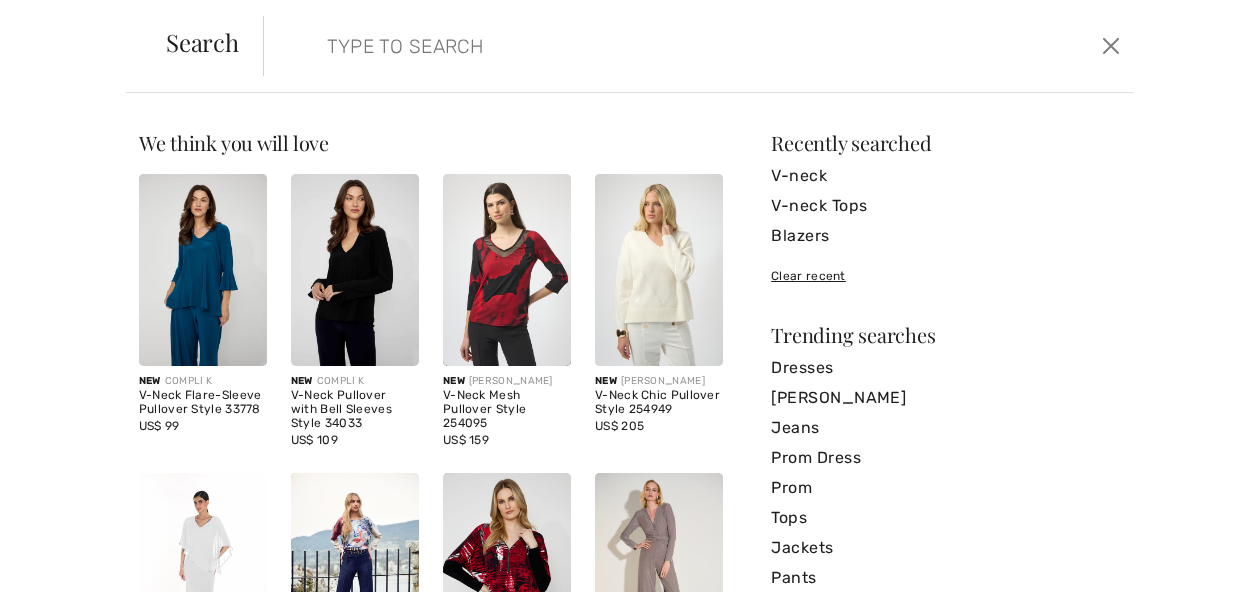 click at bounding box center (606, 46) 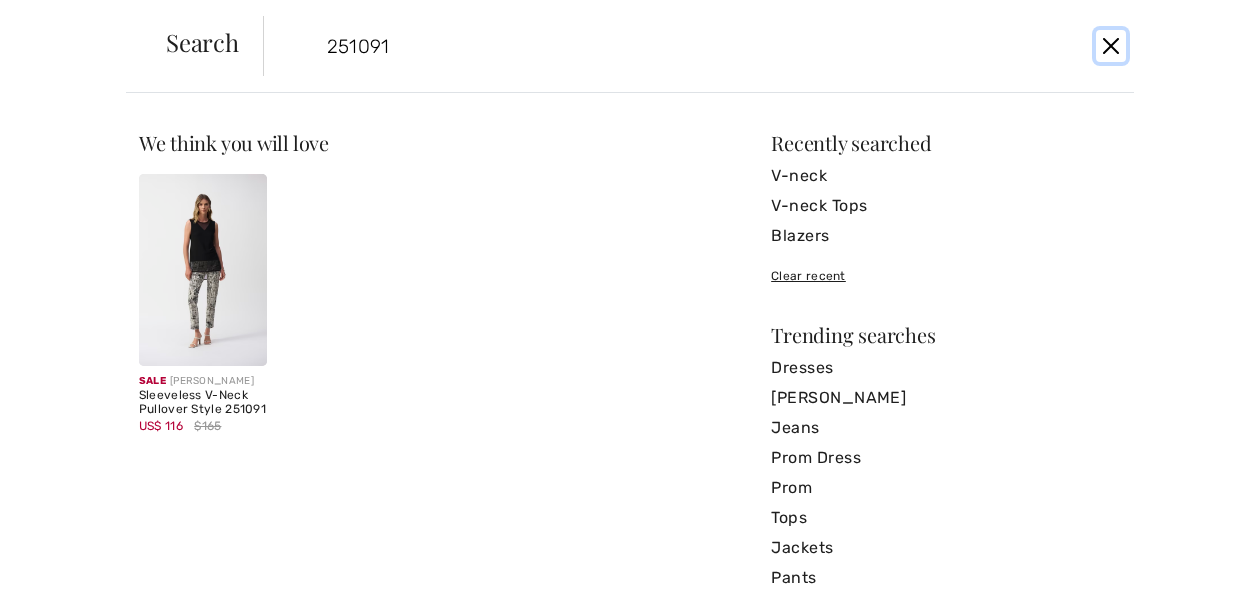 click at bounding box center (1111, 46) 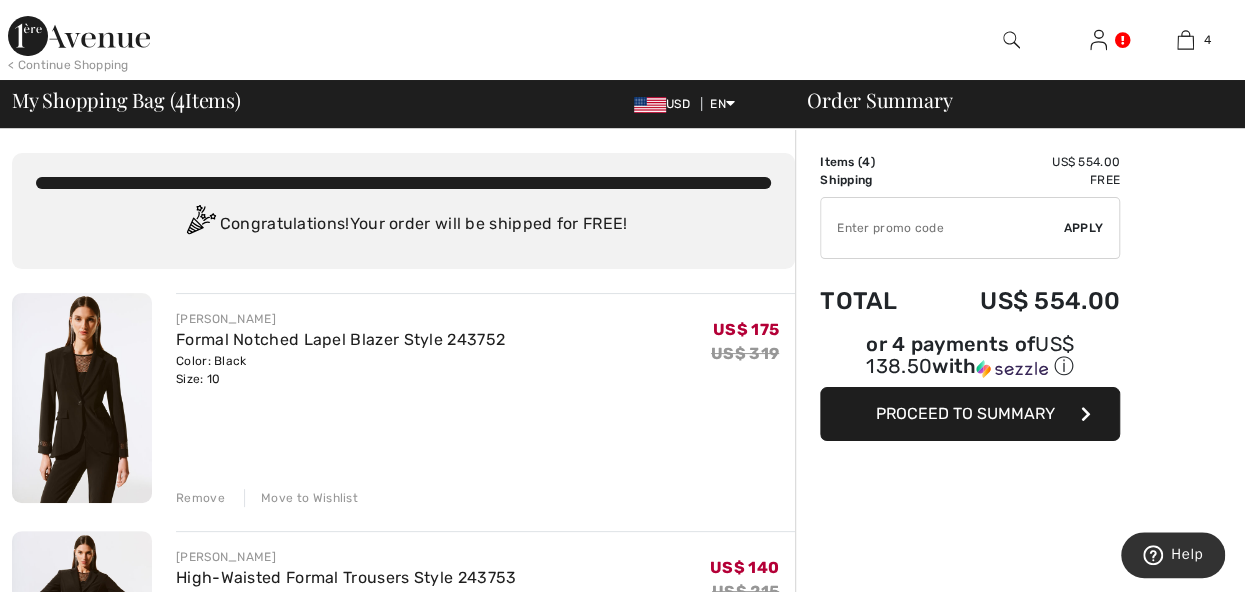 click at bounding box center [1011, 40] 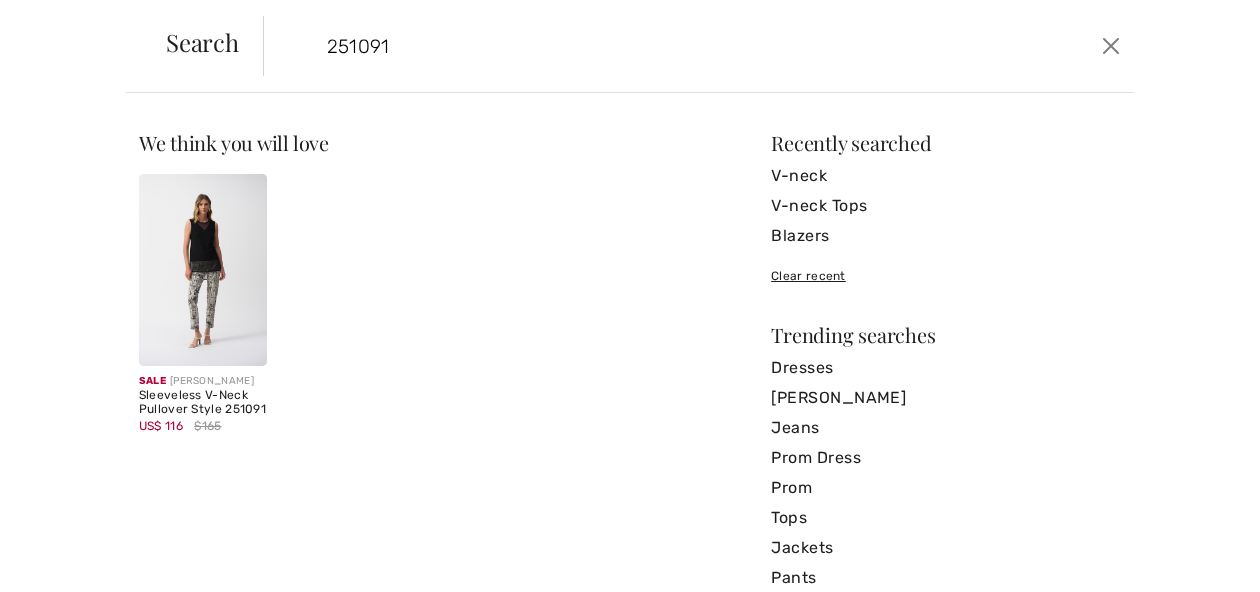 drag, startPoint x: 284, startPoint y: 41, endPoint x: 650, endPoint y: 50, distance: 366.11063 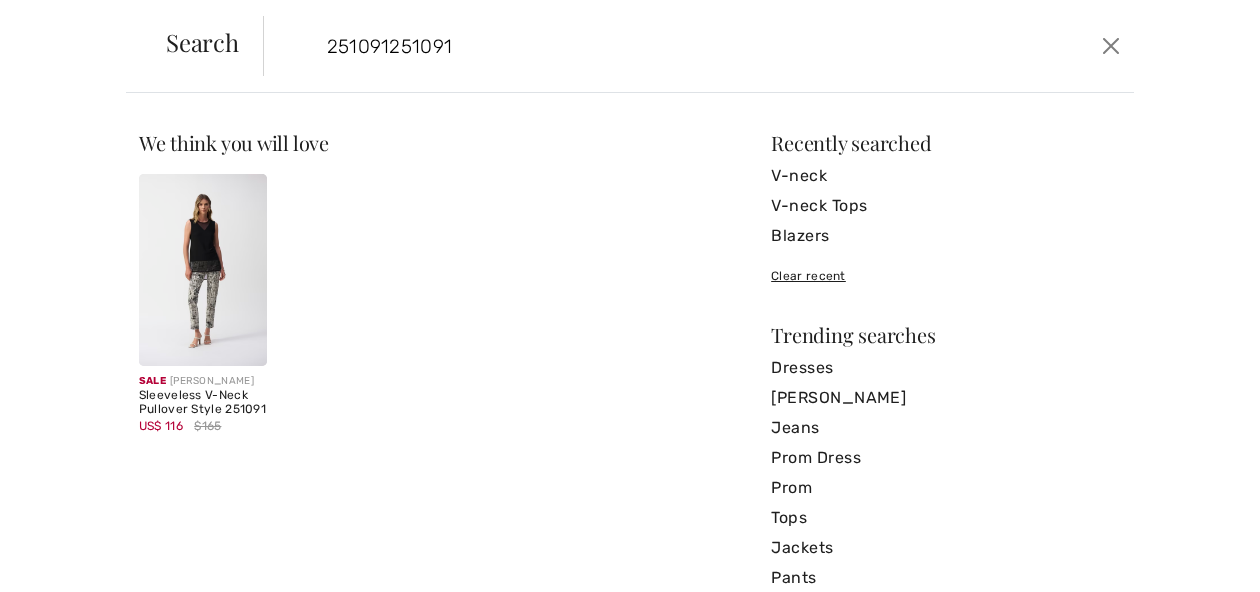 drag, startPoint x: 321, startPoint y: 35, endPoint x: 160, endPoint y: 21, distance: 161.60754 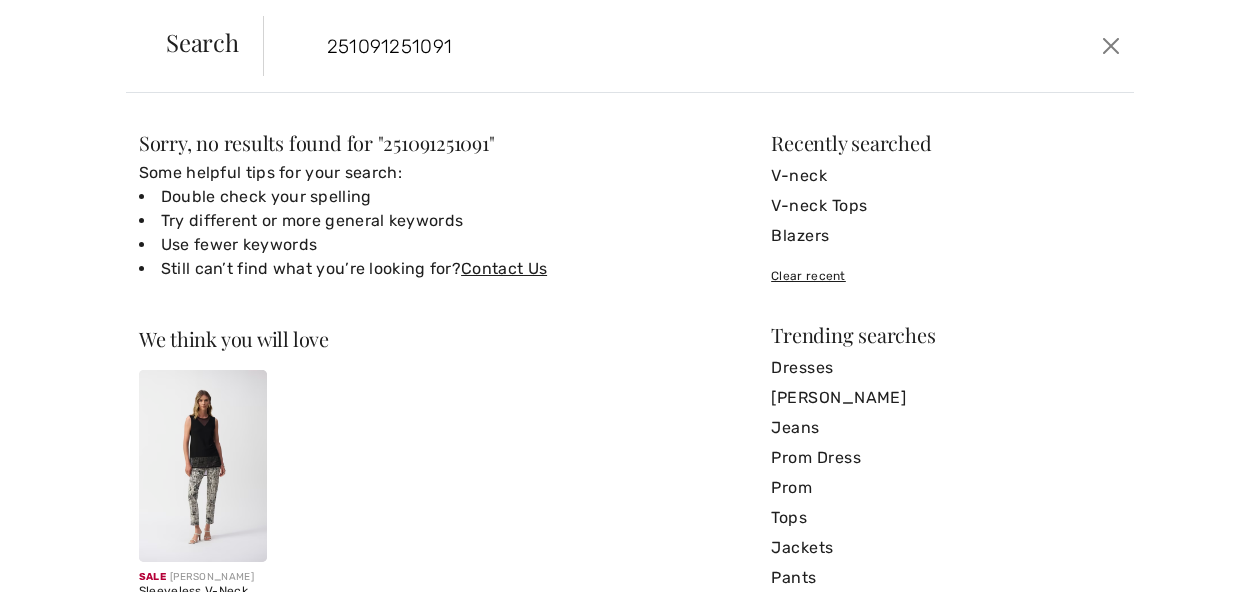drag, startPoint x: 426, startPoint y: 37, endPoint x: 122, endPoint y: -11, distance: 307.76614 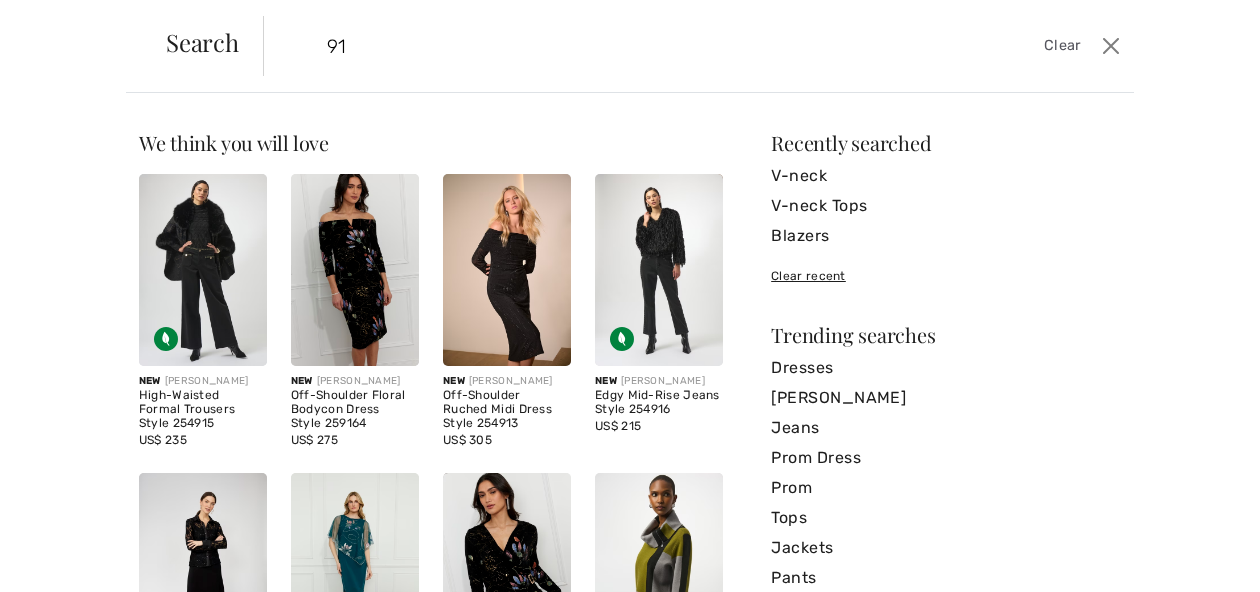 drag, startPoint x: 292, startPoint y: 57, endPoint x: 402, endPoint y: 27, distance: 114.01754 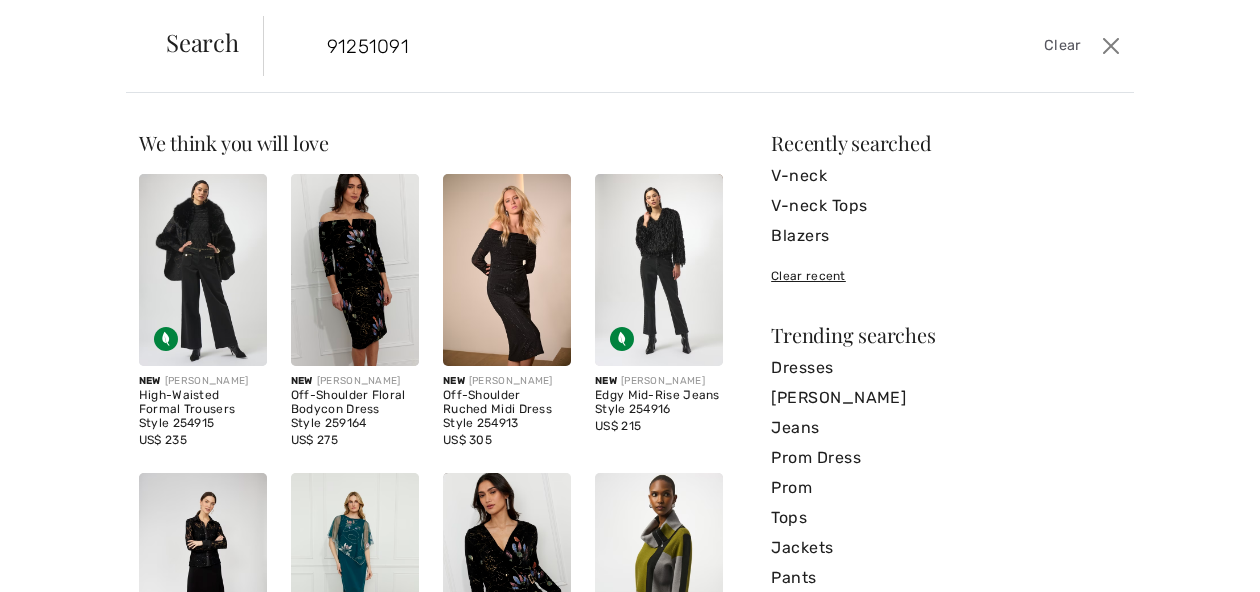 drag, startPoint x: 470, startPoint y: 37, endPoint x: 216, endPoint y: -19, distance: 260.09998 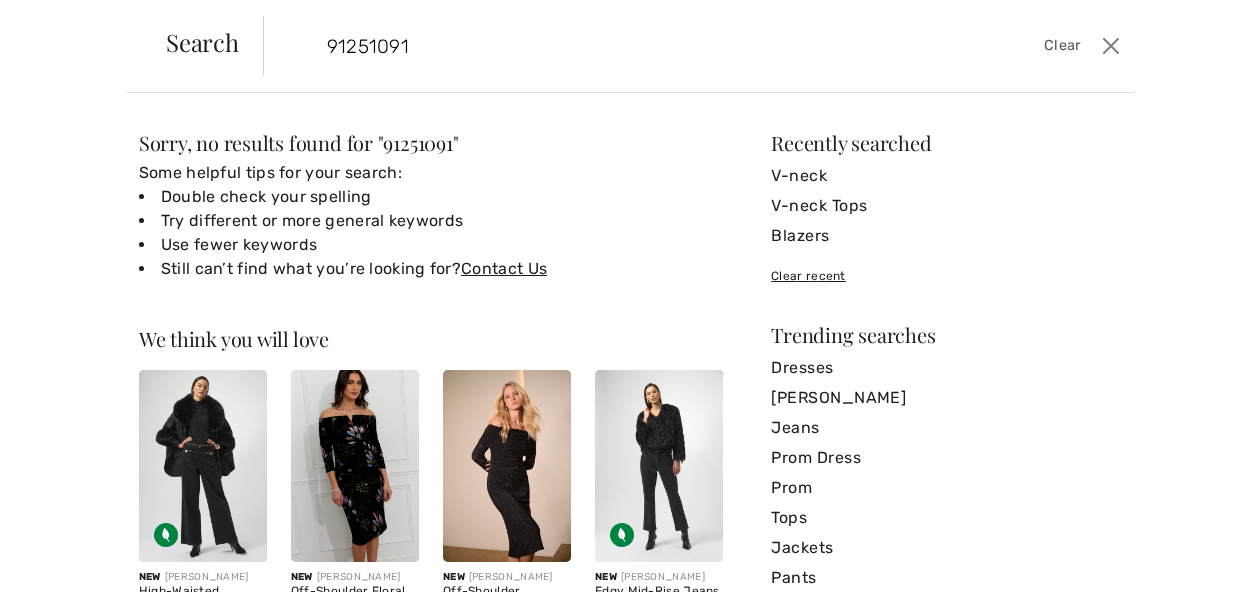 click on "91251091" at bounding box center [606, 46] 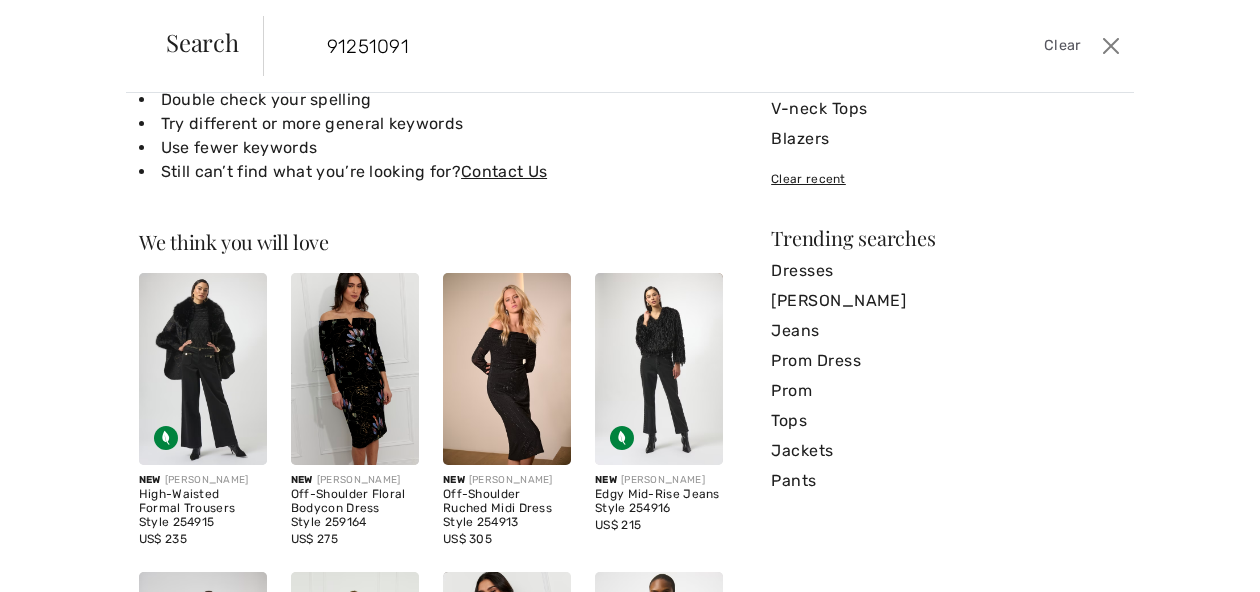 scroll, scrollTop: 0, scrollLeft: 0, axis: both 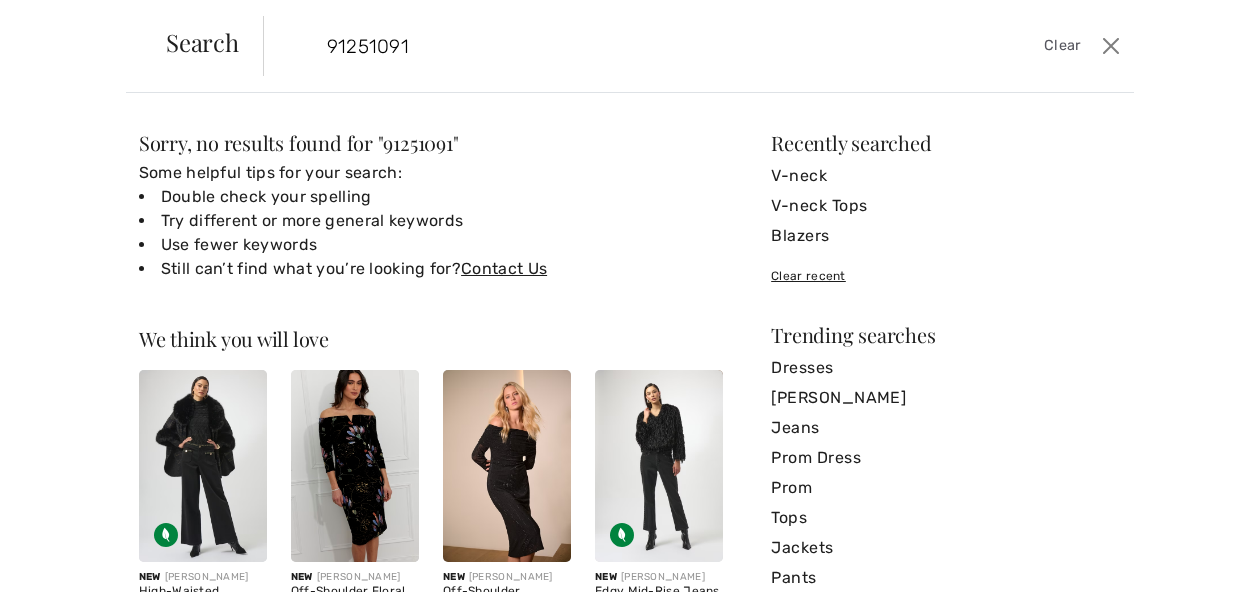 type on "91251091" 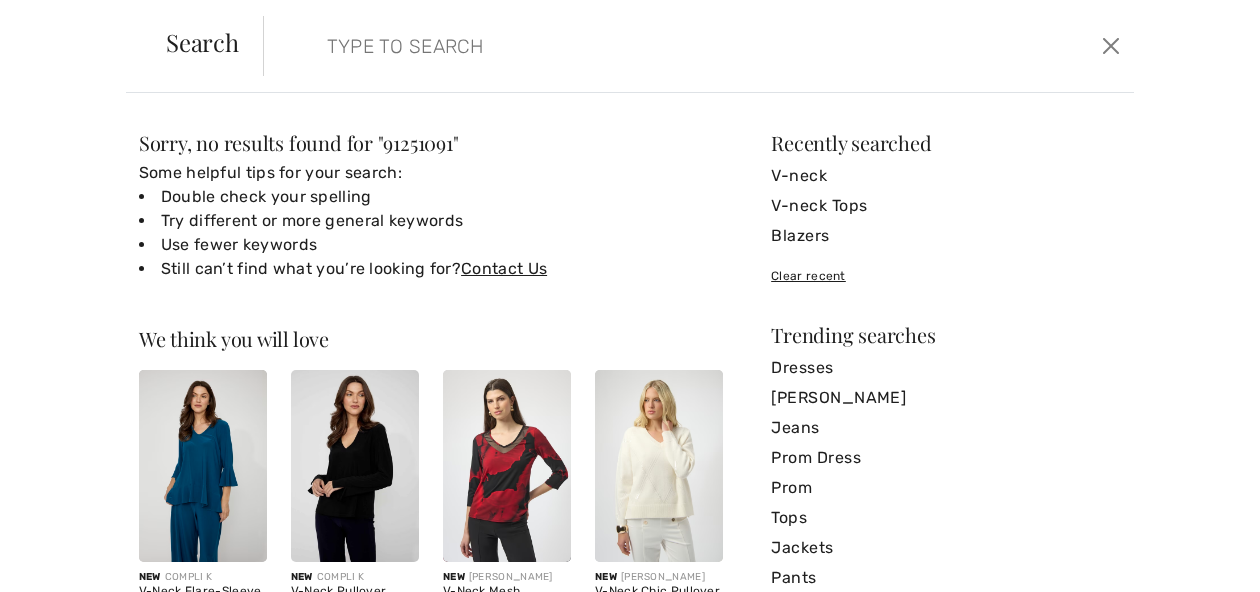 click at bounding box center (606, 46) 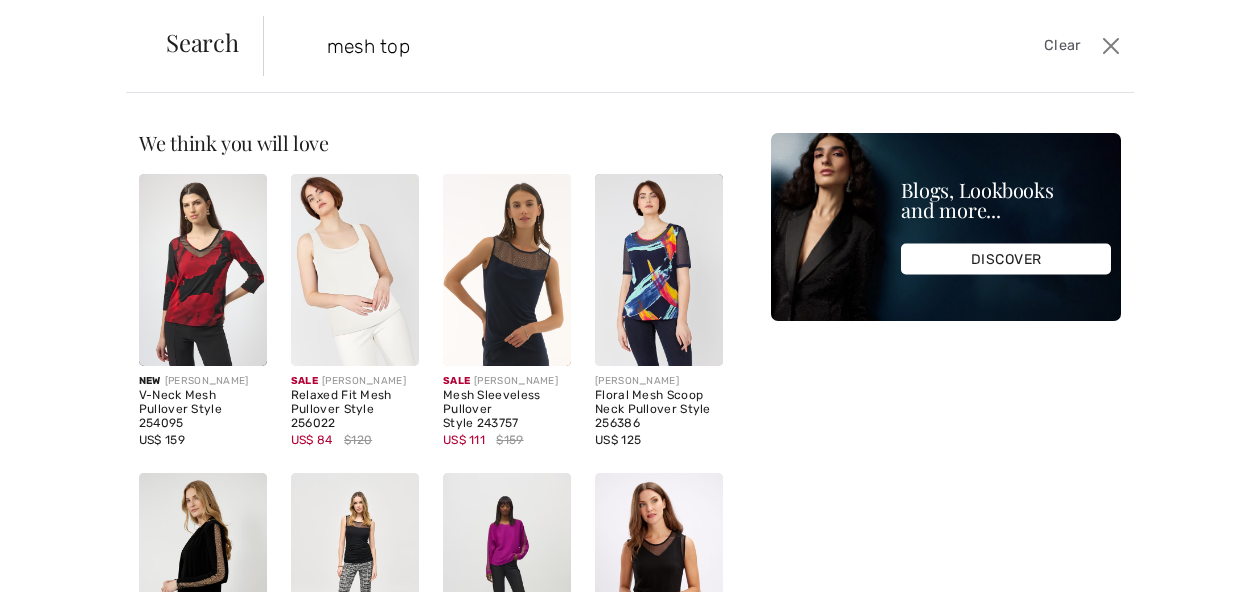 drag, startPoint x: 498, startPoint y: 41, endPoint x: 204, endPoint y: 36, distance: 294.0425 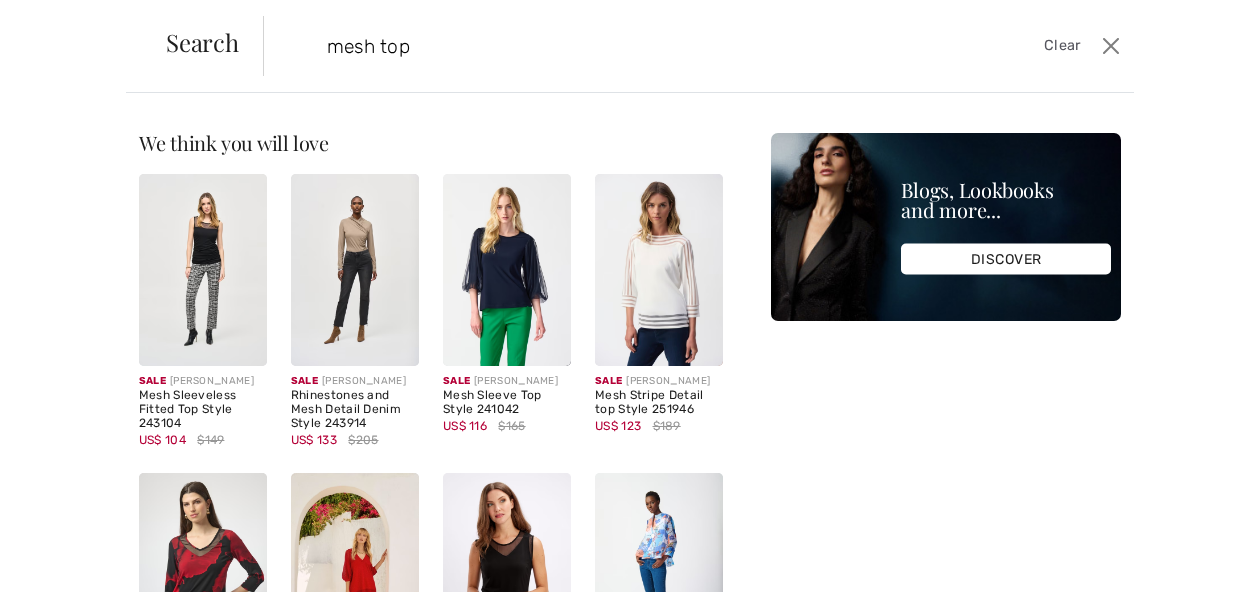 type on "mesh top" 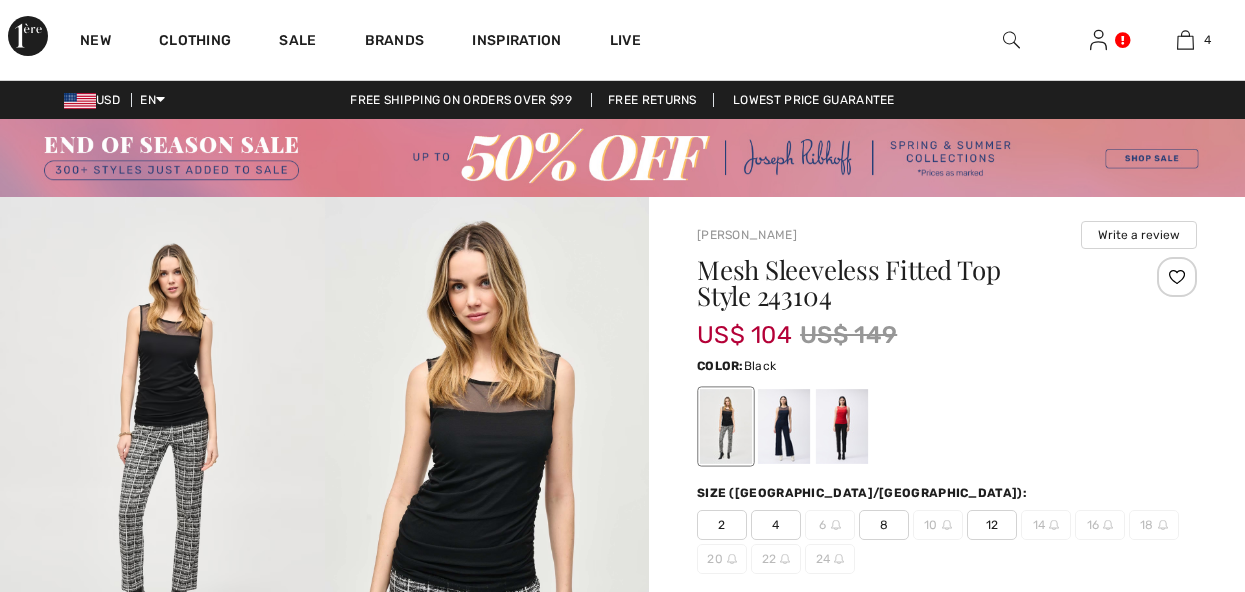 scroll, scrollTop: 0, scrollLeft: 0, axis: both 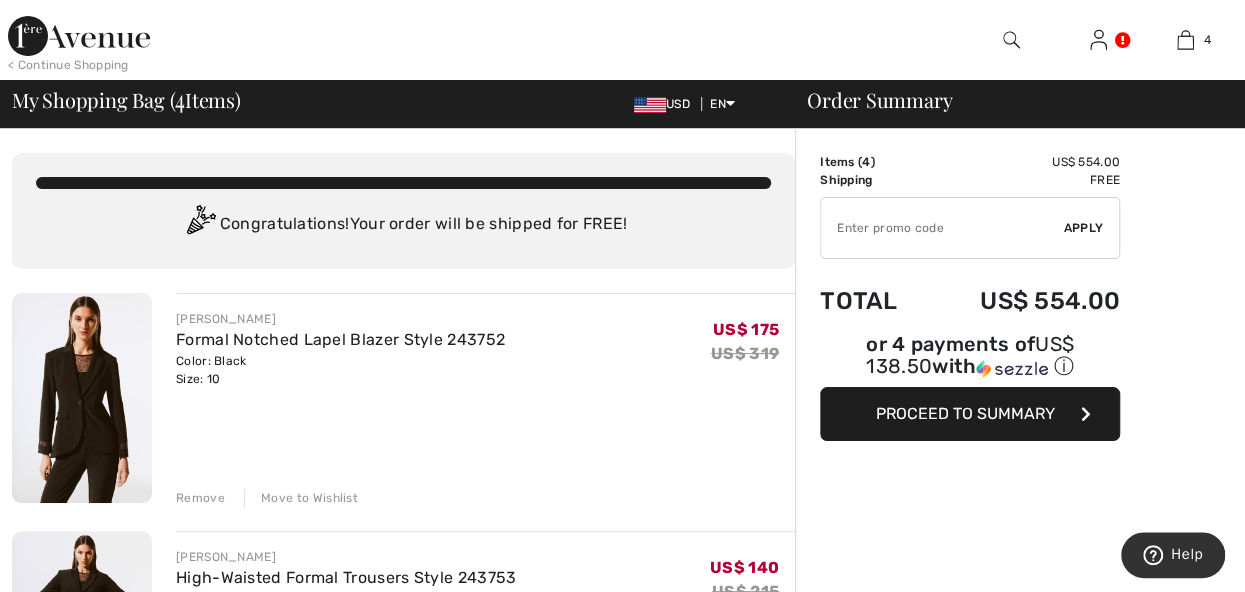 click at bounding box center (1011, 40) 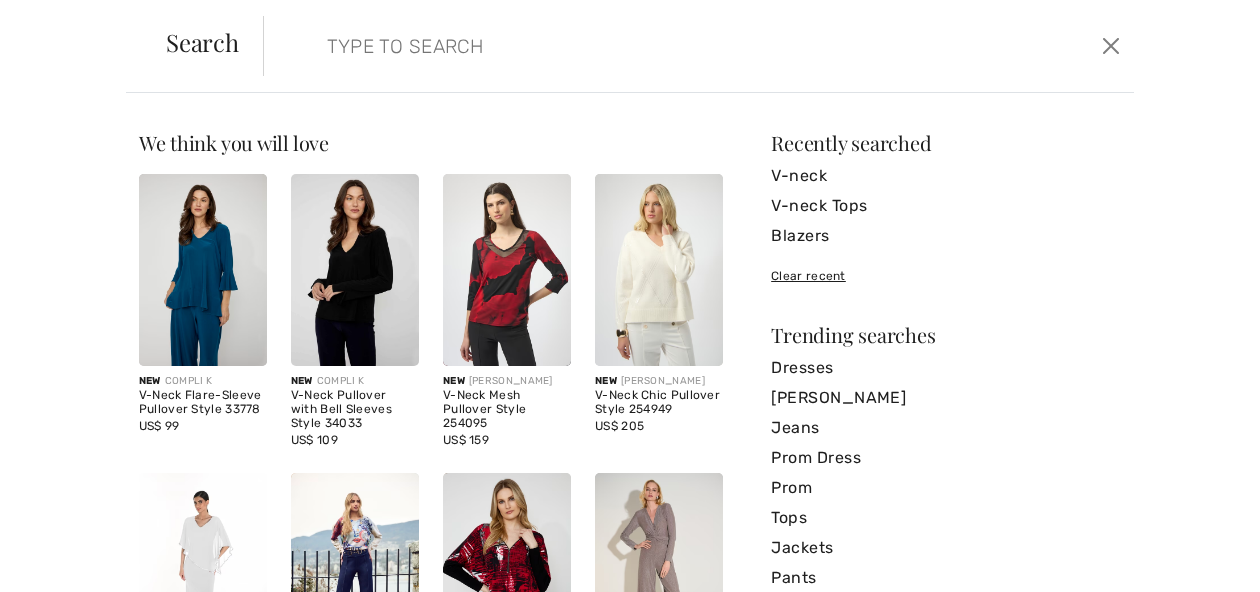 click at bounding box center (606, 46) 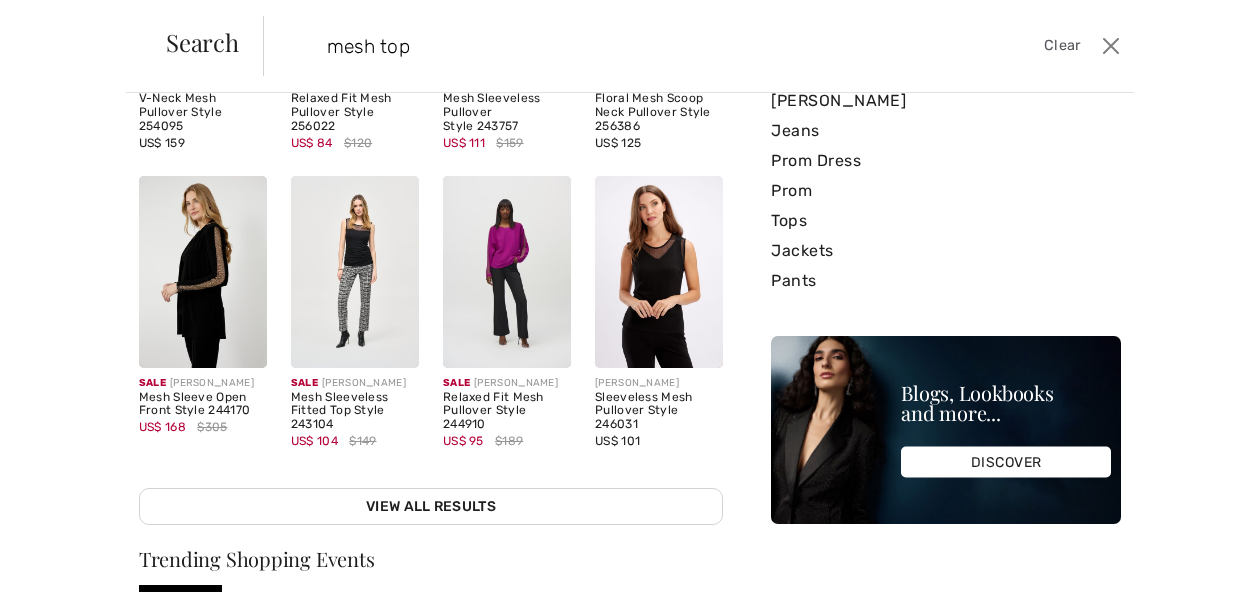 scroll, scrollTop: 298, scrollLeft: 0, axis: vertical 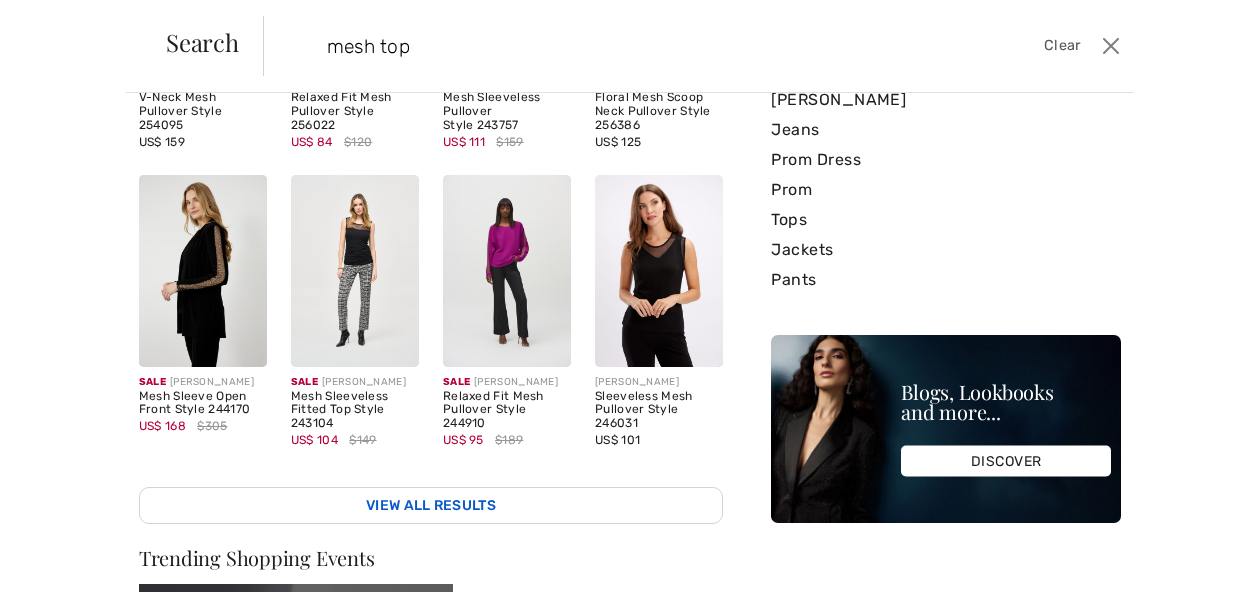 type on "mesh top" 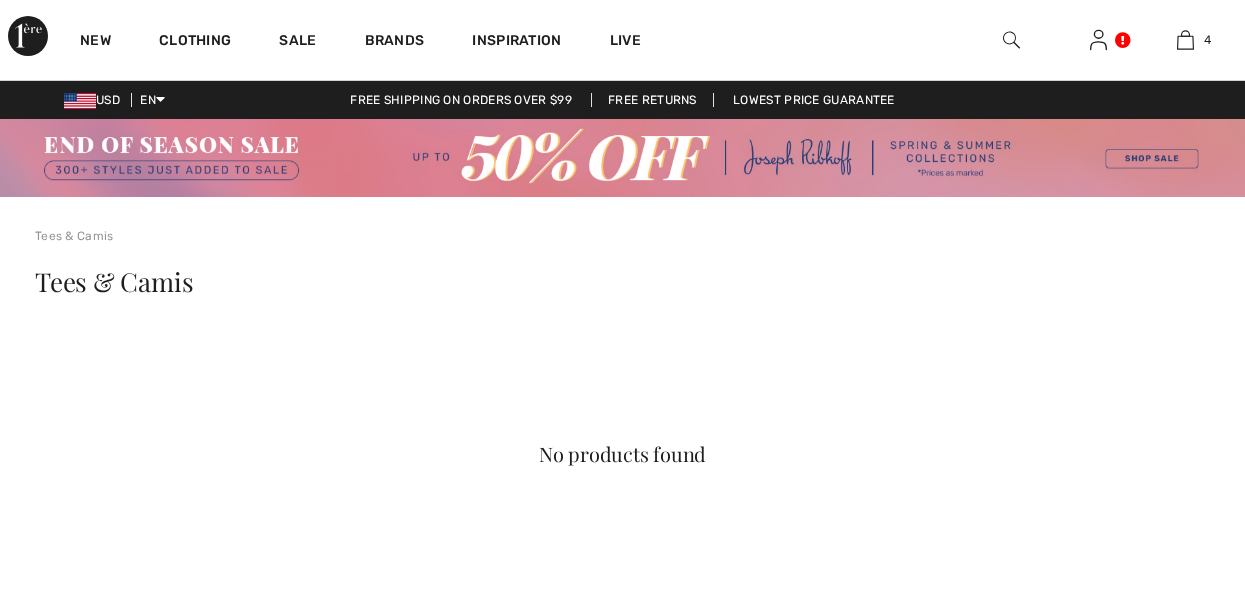 scroll, scrollTop: 0, scrollLeft: 0, axis: both 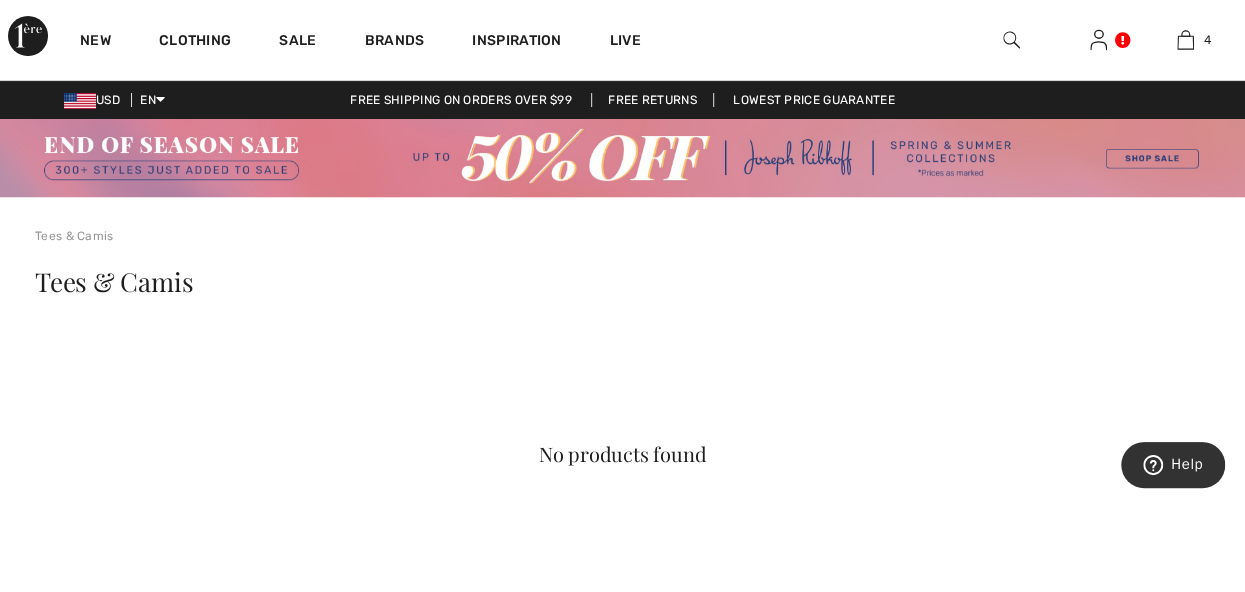 click at bounding box center (1011, 40) 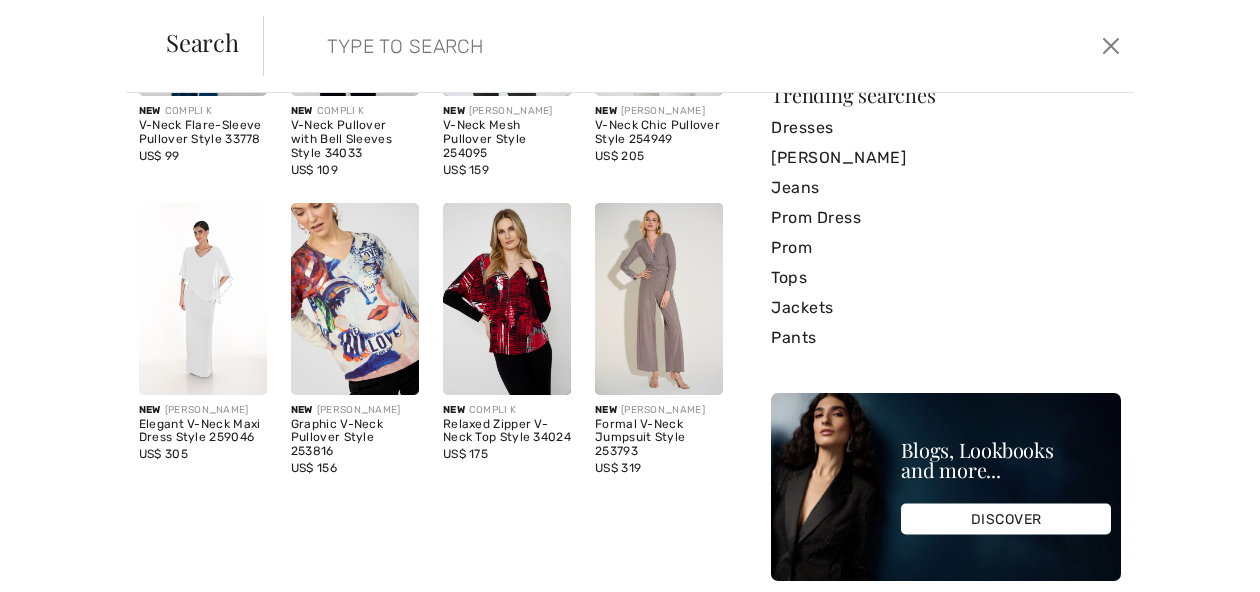 scroll, scrollTop: 0, scrollLeft: 0, axis: both 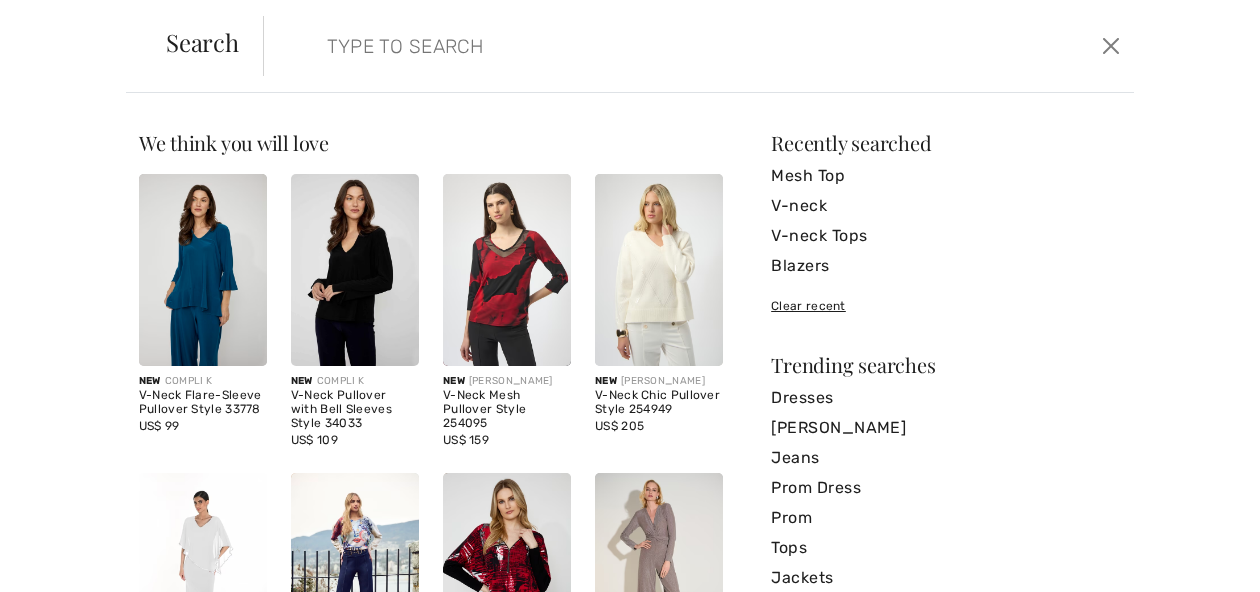 click at bounding box center [606, 46] 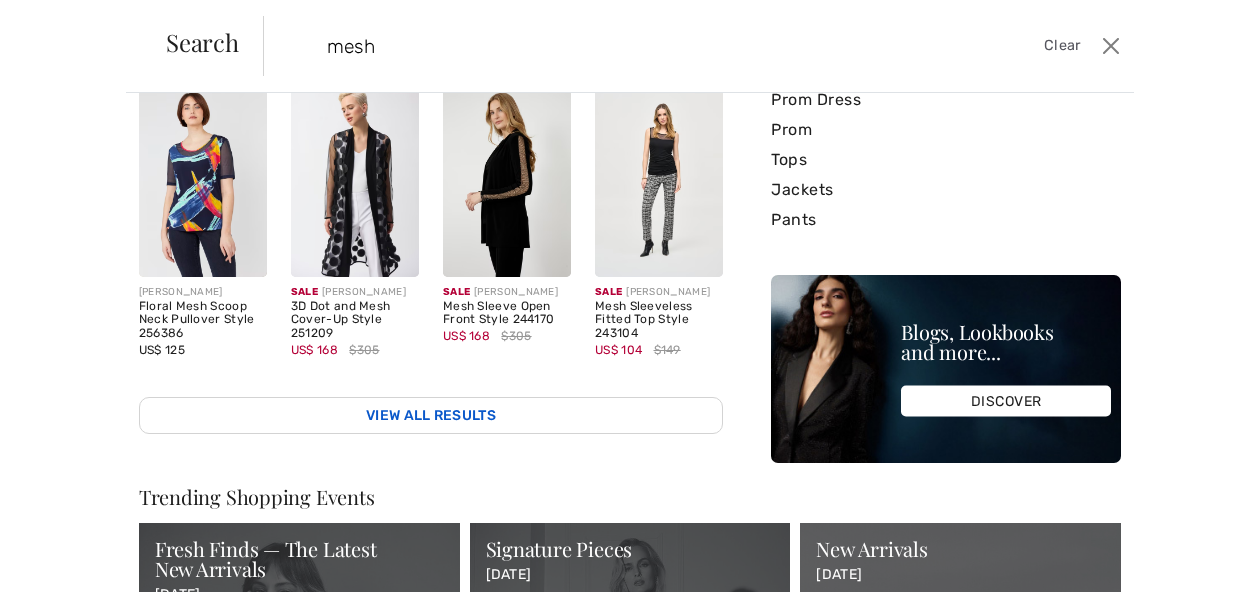 type on "mesh" 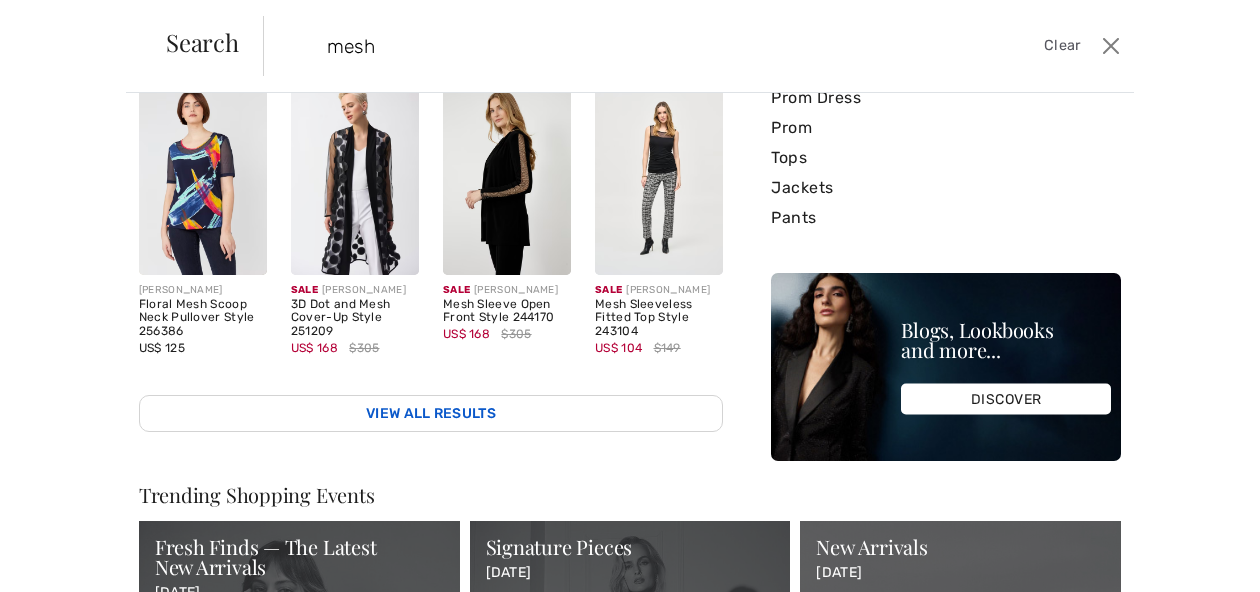 click on "View All Results" at bounding box center [431, 413] 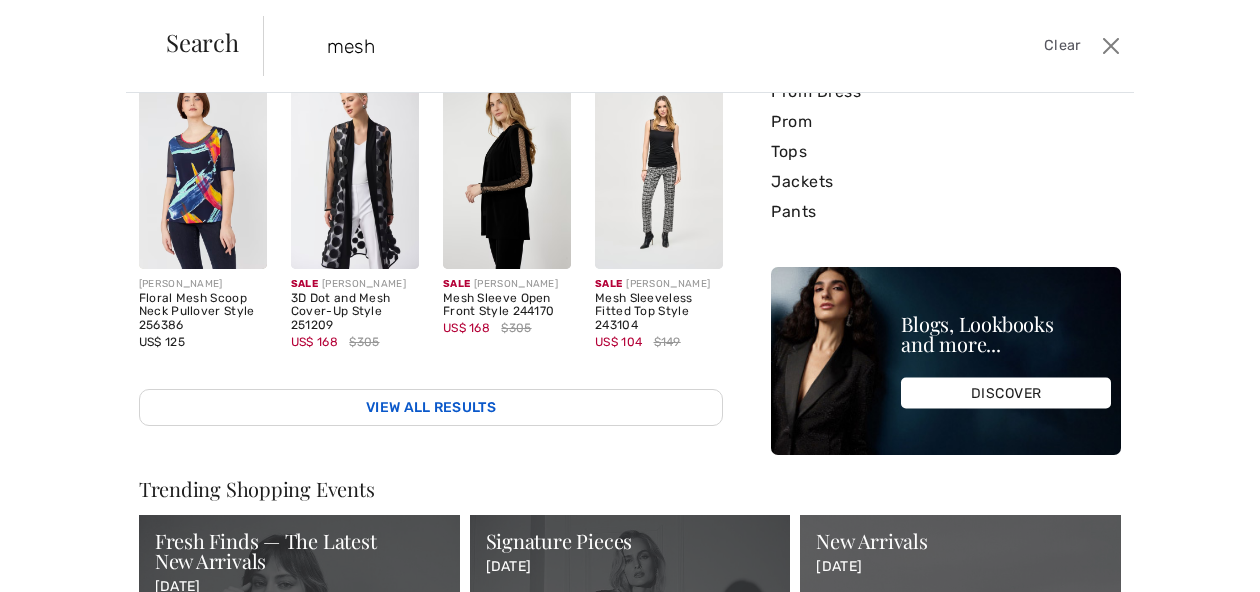 scroll, scrollTop: 397, scrollLeft: 0, axis: vertical 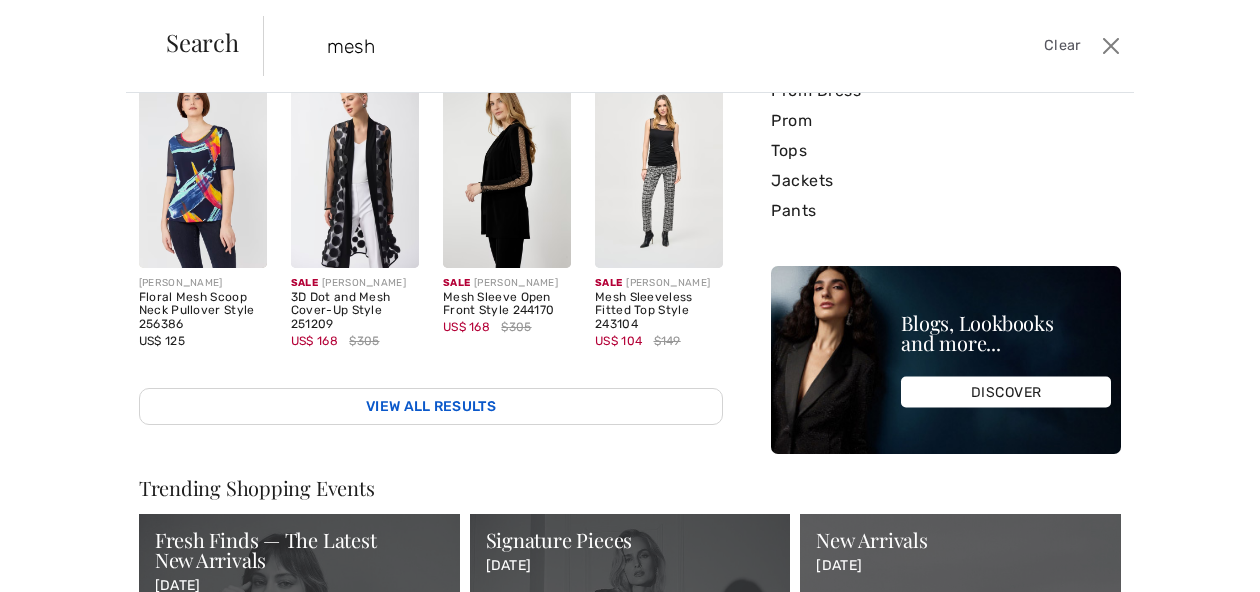 click on "View All Results" at bounding box center (431, 406) 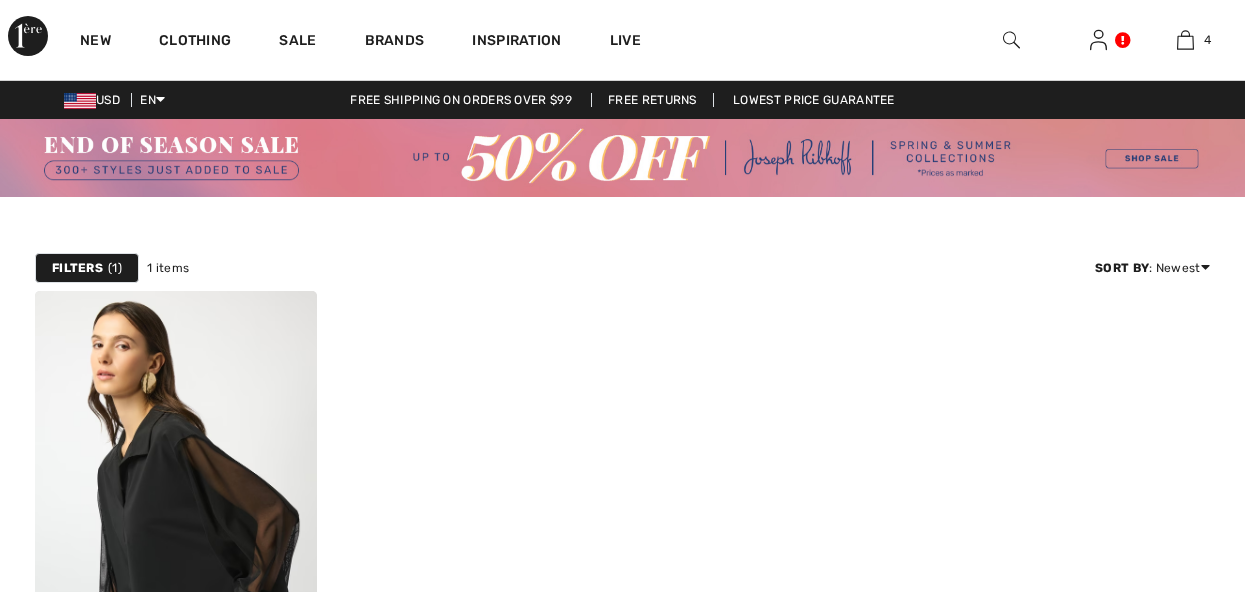 scroll, scrollTop: 0, scrollLeft: 0, axis: both 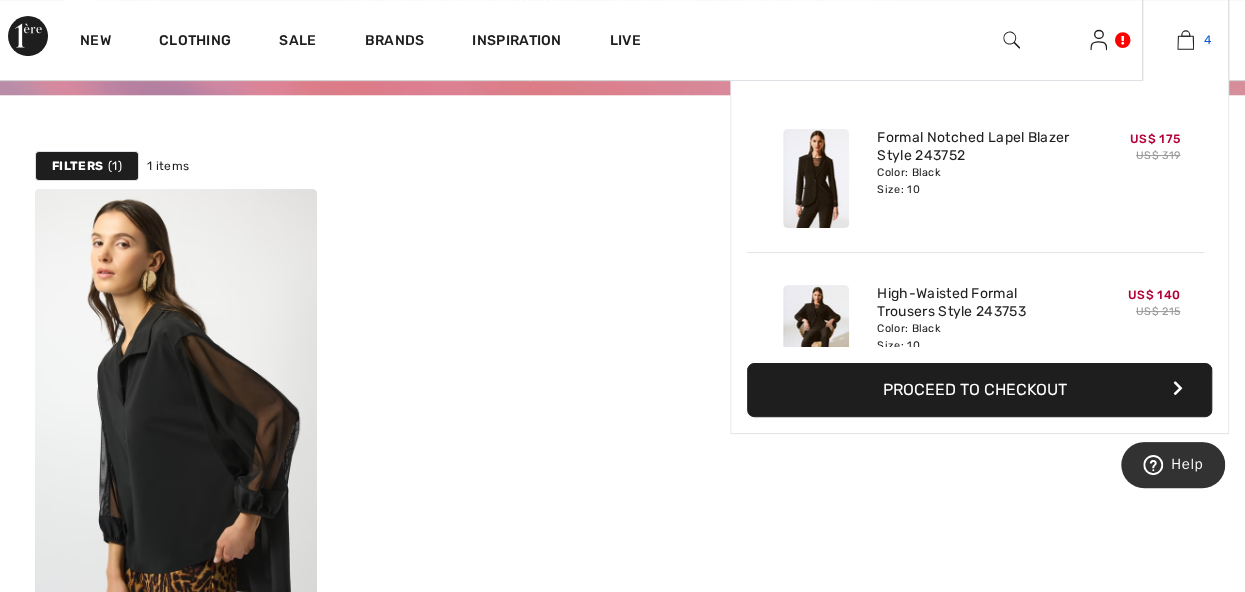 click at bounding box center [1185, 40] 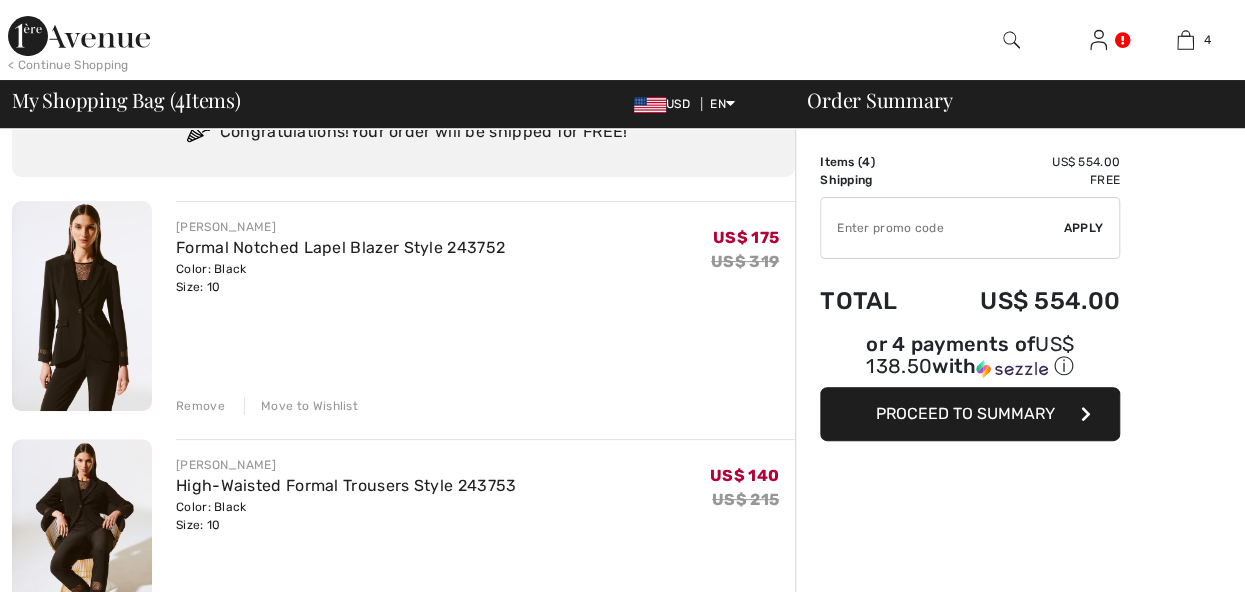 scroll, scrollTop: 0, scrollLeft: 0, axis: both 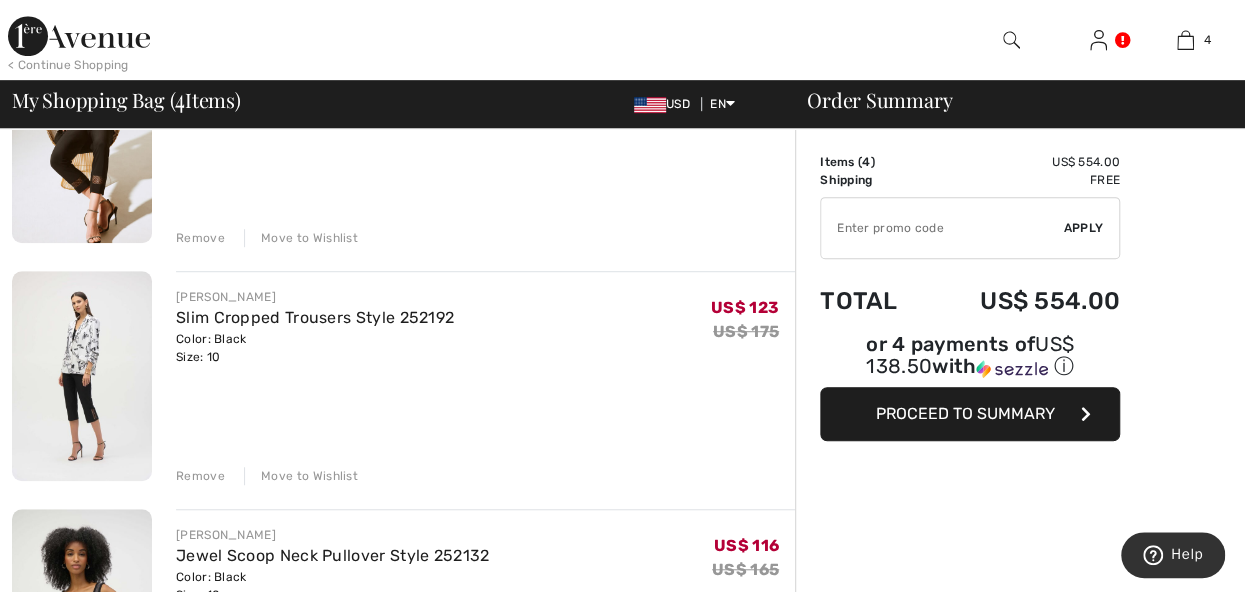click at bounding box center [82, 376] 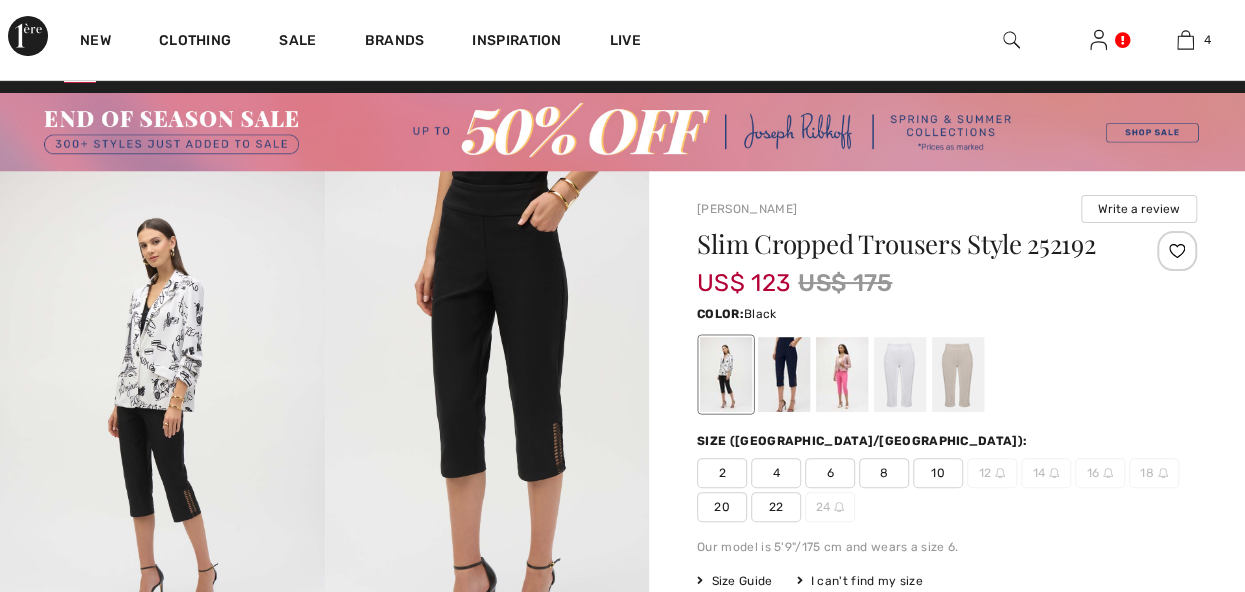 scroll, scrollTop: 32, scrollLeft: 0, axis: vertical 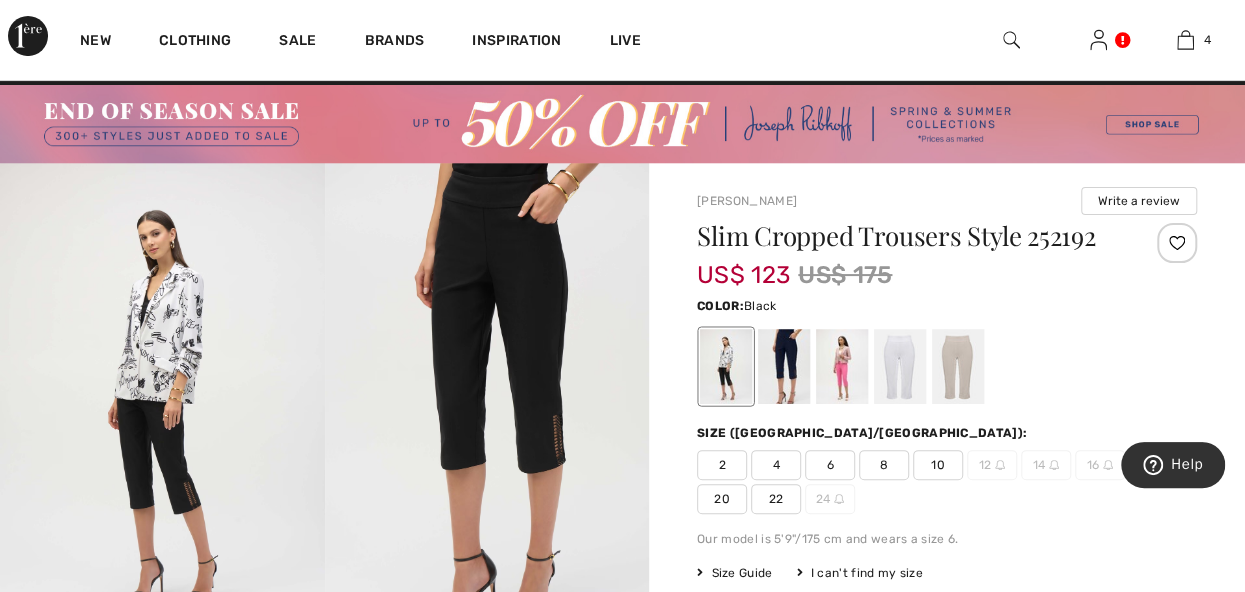 click at bounding box center (162, 406) 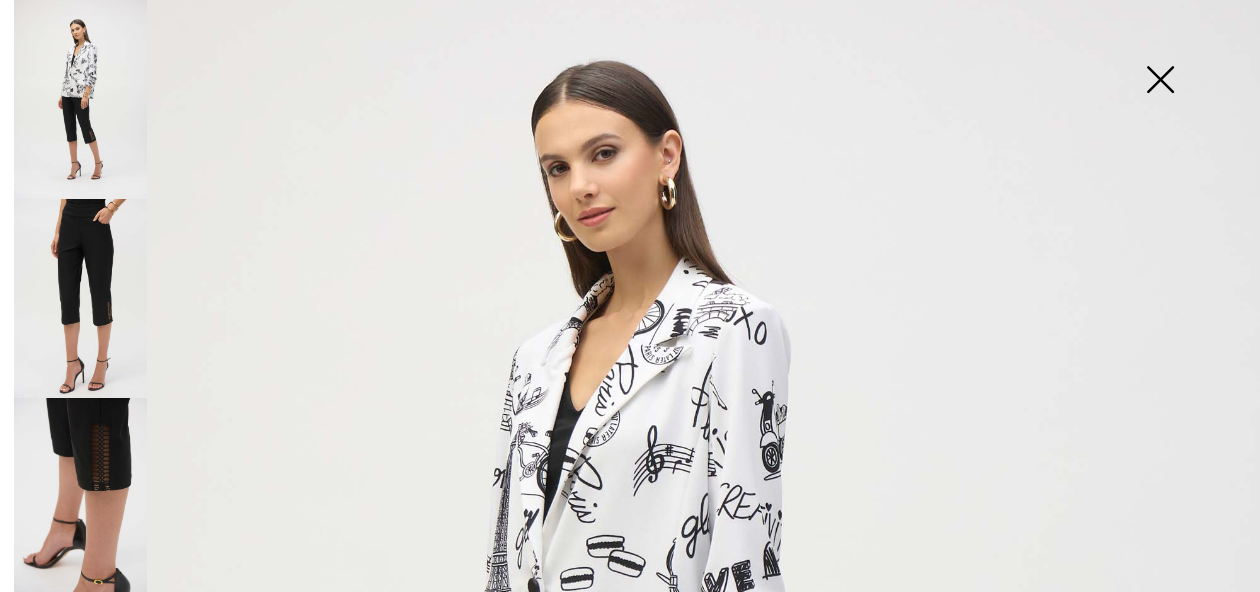 scroll, scrollTop: 176, scrollLeft: 0, axis: vertical 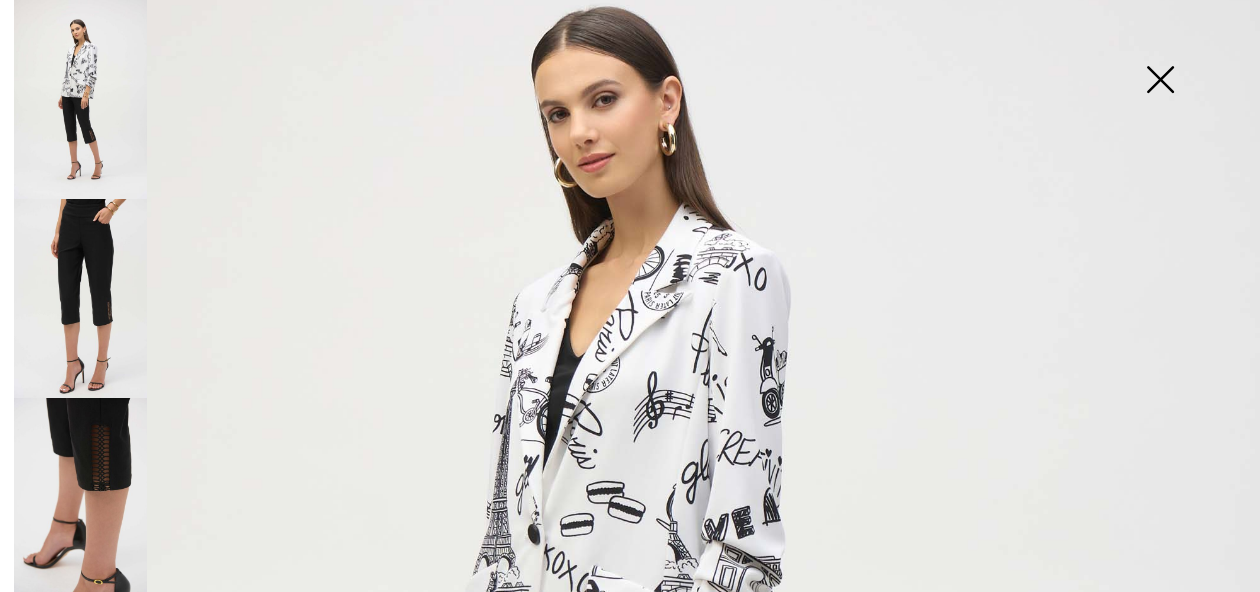 click at bounding box center (80, 99) 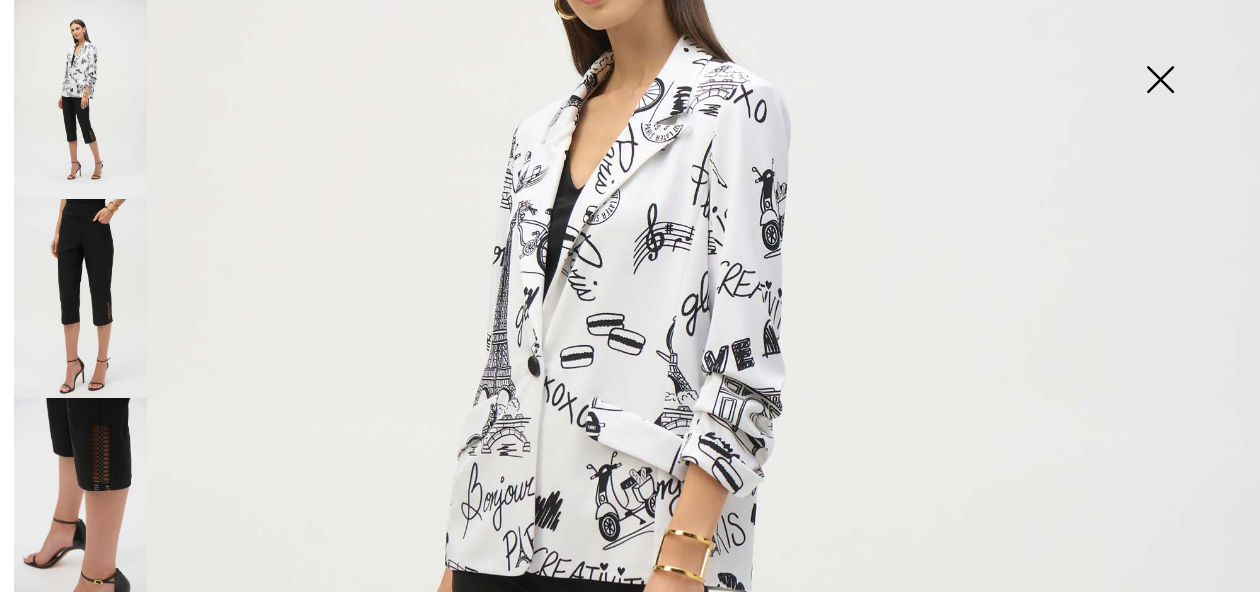 scroll, scrollTop: 379, scrollLeft: 0, axis: vertical 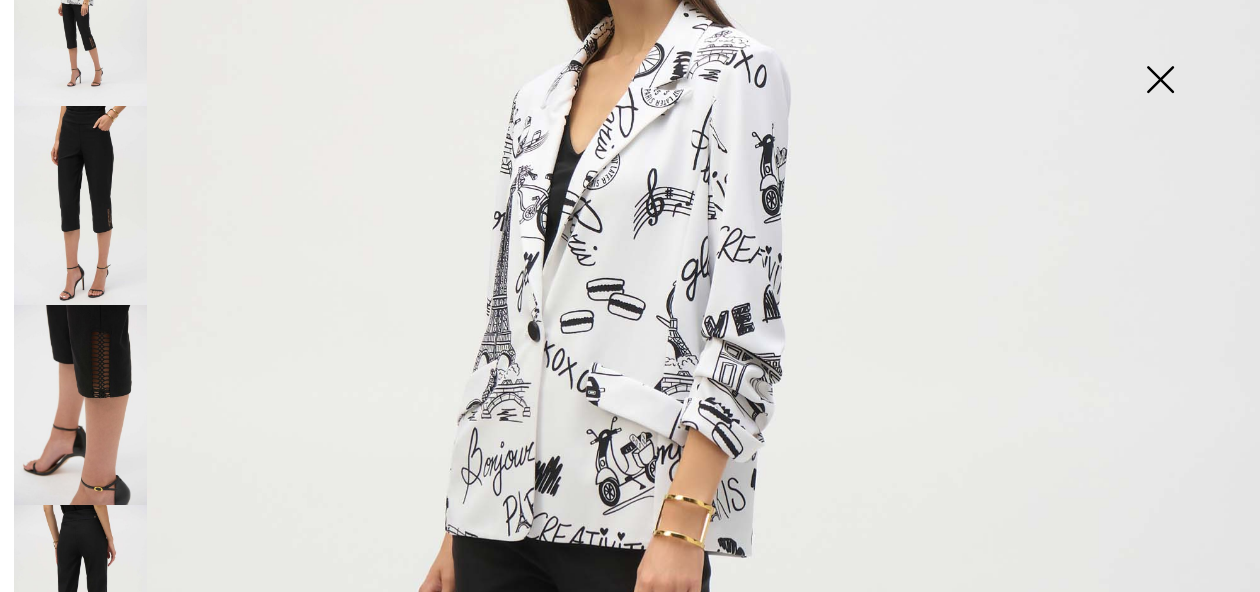 click at bounding box center [80, 404] 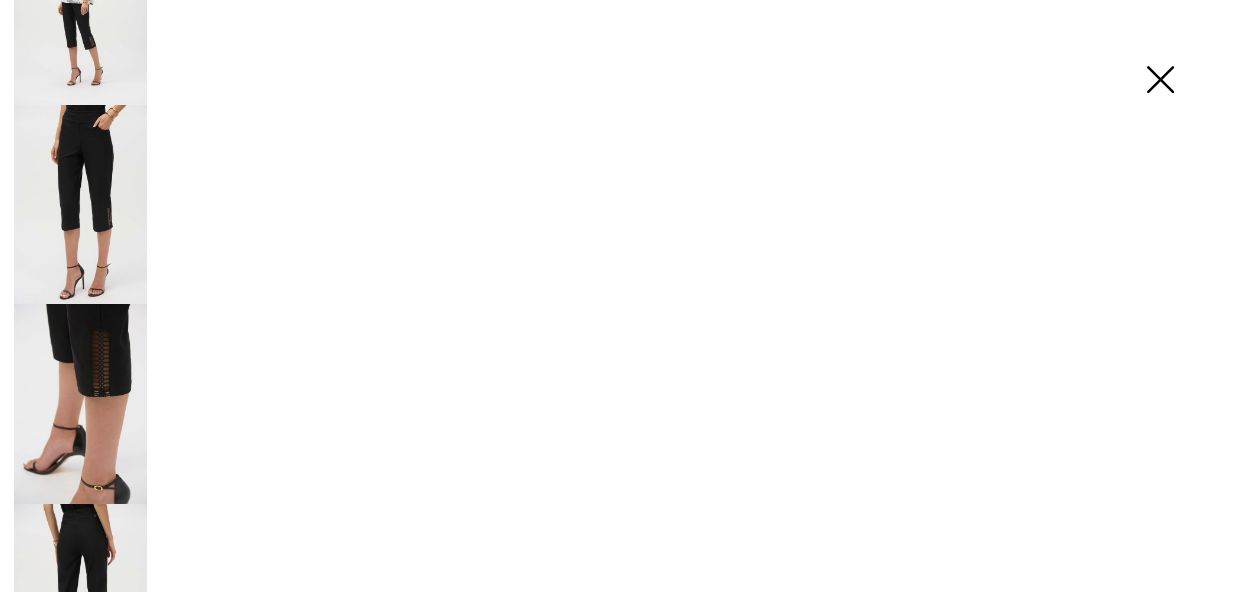 scroll, scrollTop: 95, scrollLeft: 0, axis: vertical 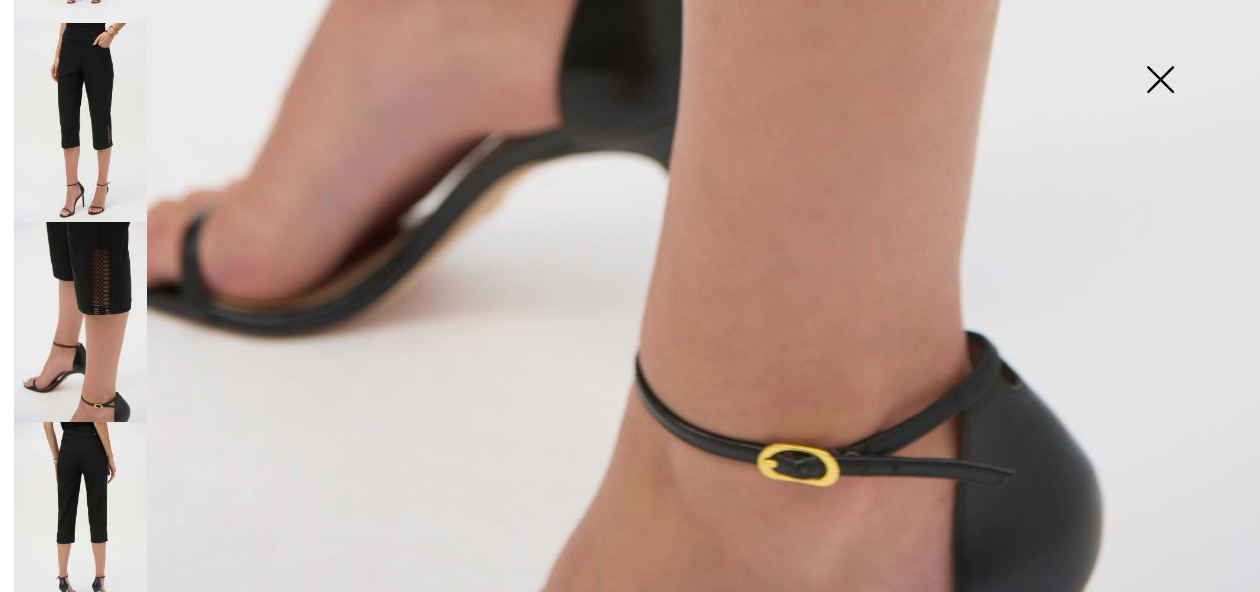 click at bounding box center (1160, 81) 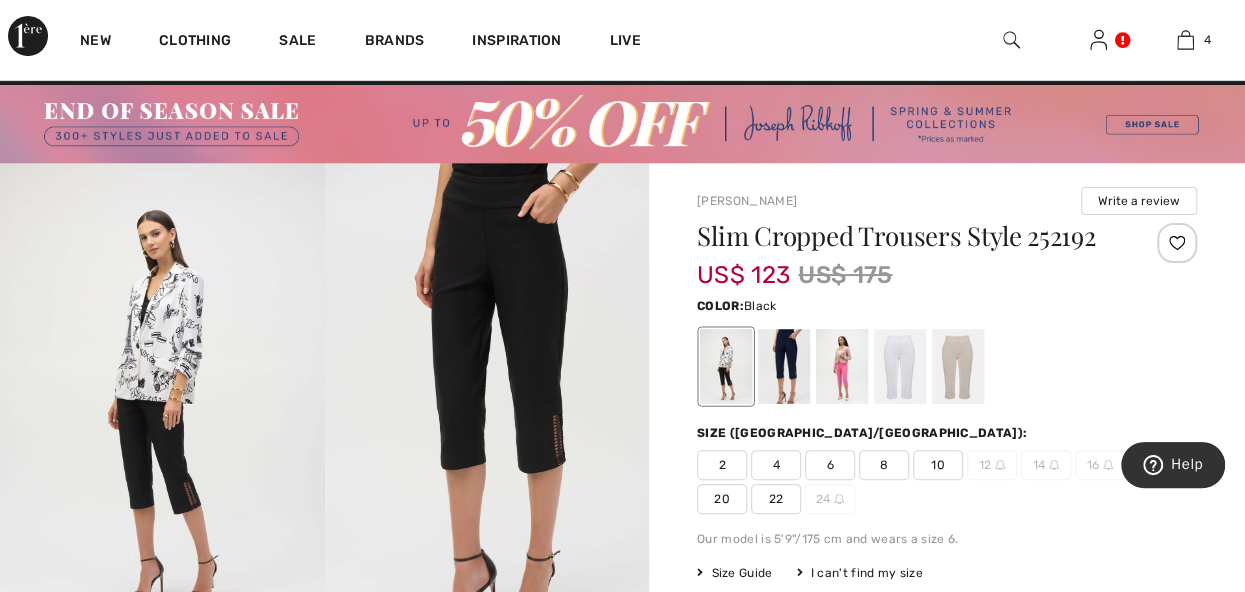 scroll, scrollTop: 1250, scrollLeft: 0, axis: vertical 